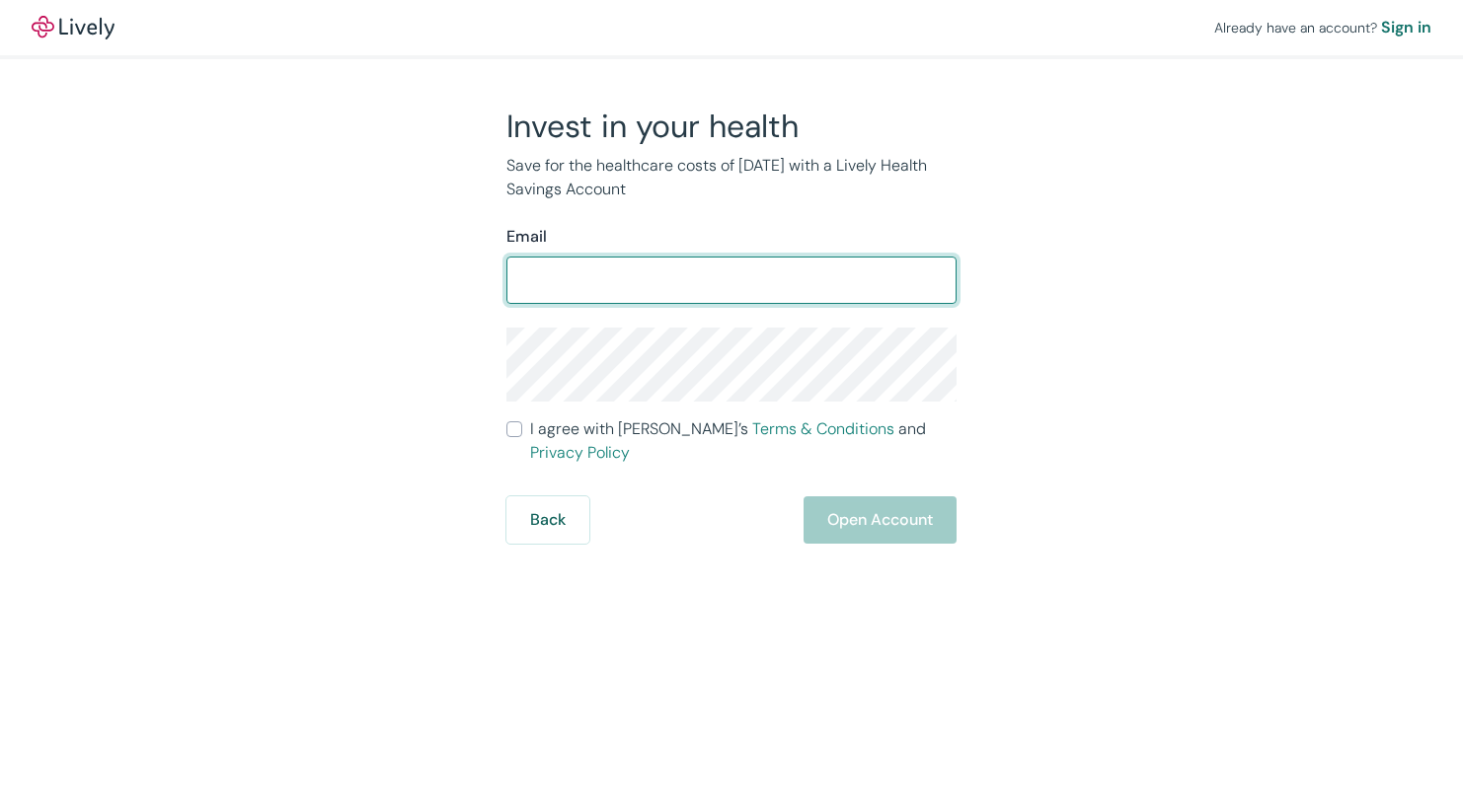 scroll, scrollTop: 0, scrollLeft: 0, axis: both 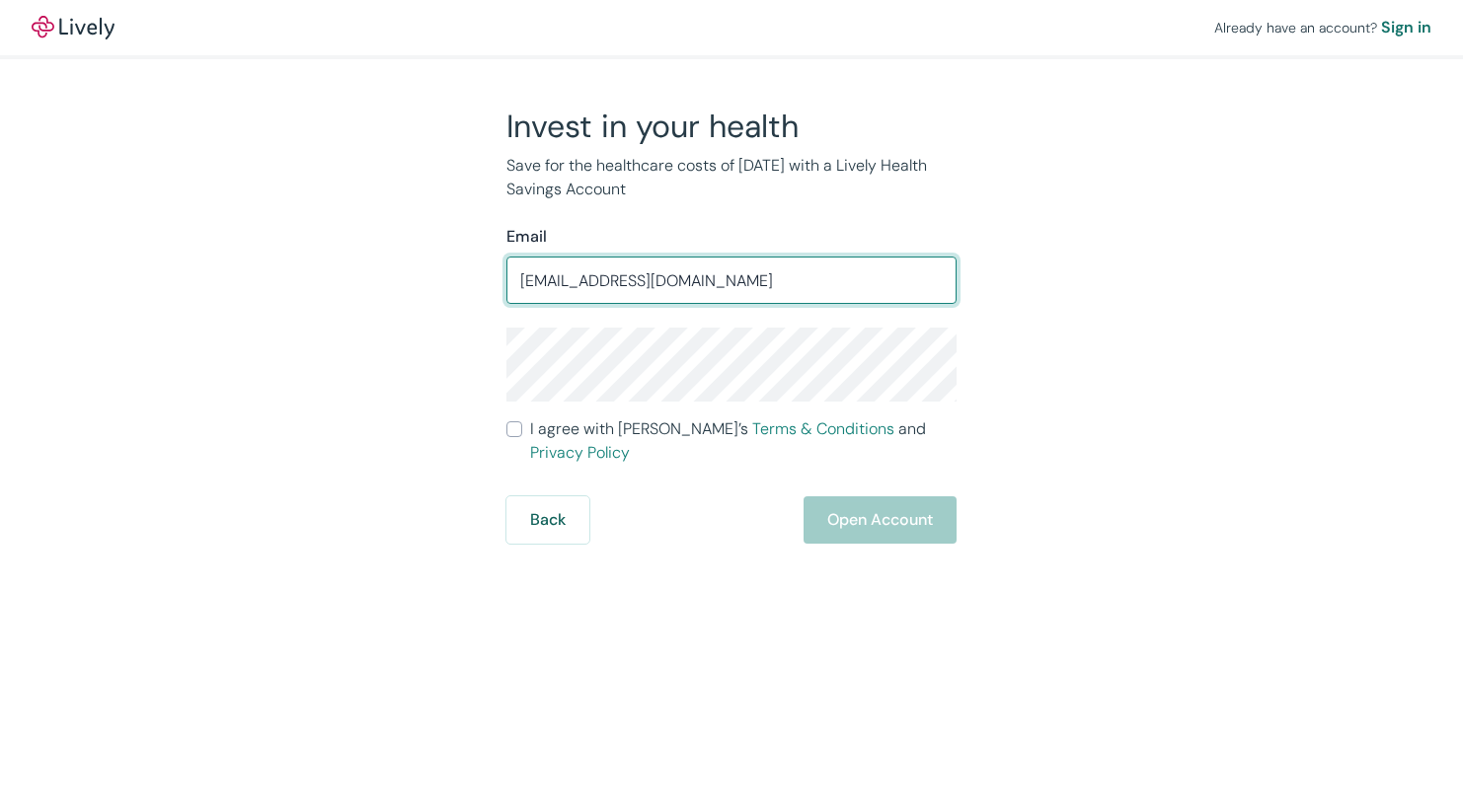 type on "[EMAIL_ADDRESS][DOMAIN_NAME]" 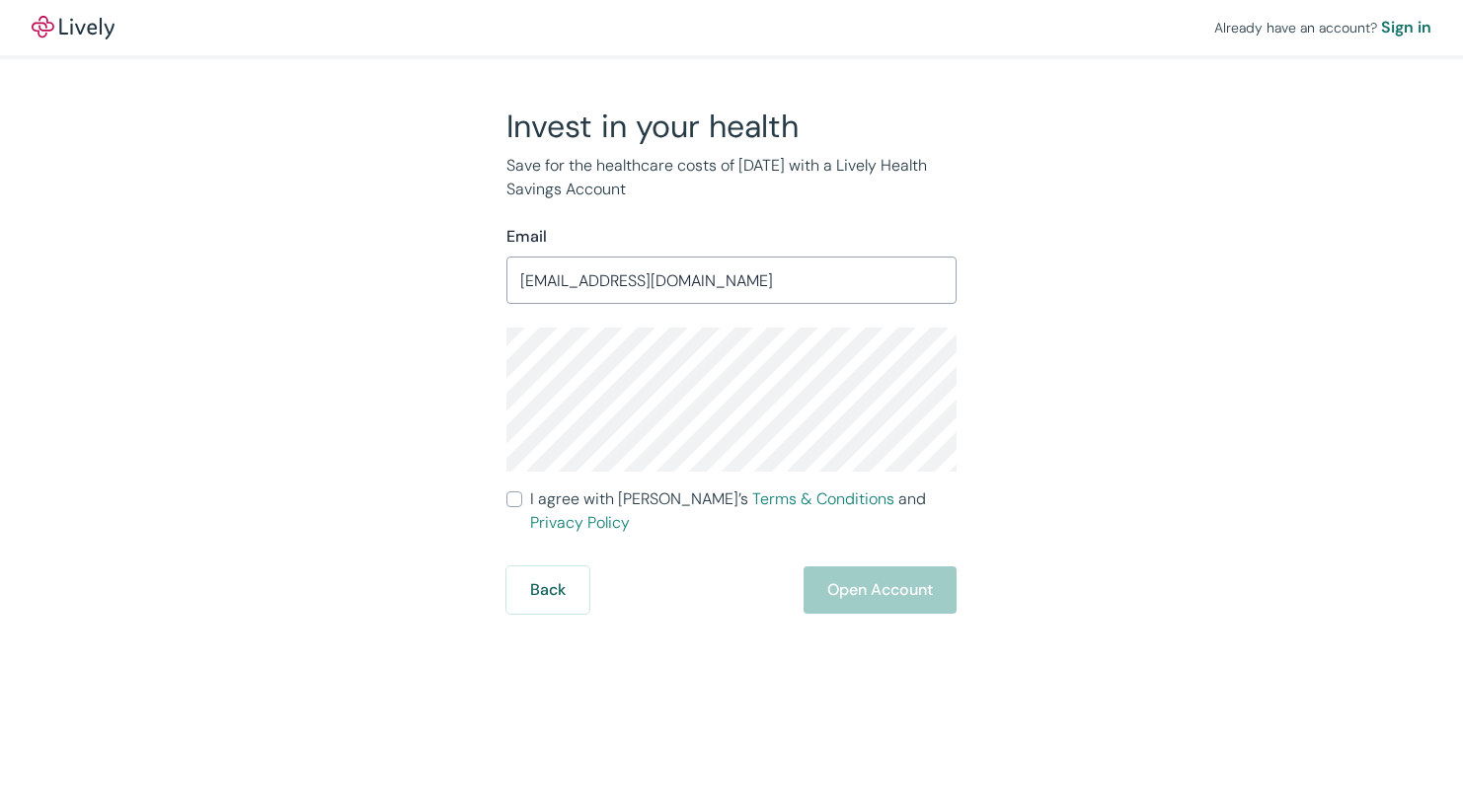 click on "I agree with Lively’s   Terms & Conditions   and   Privacy Policy" at bounding box center [514, 499] 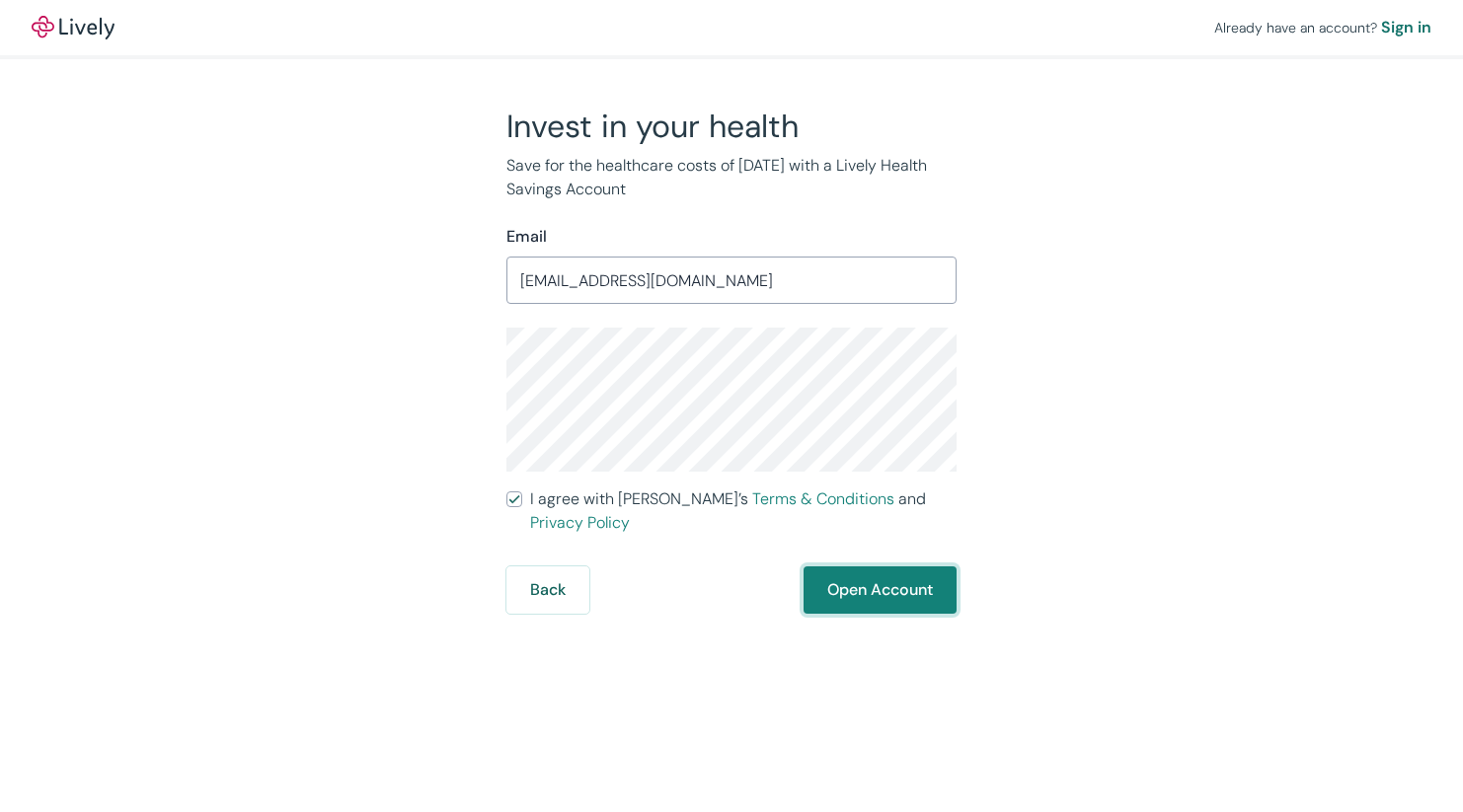 click on "Open Account" at bounding box center (880, 590) 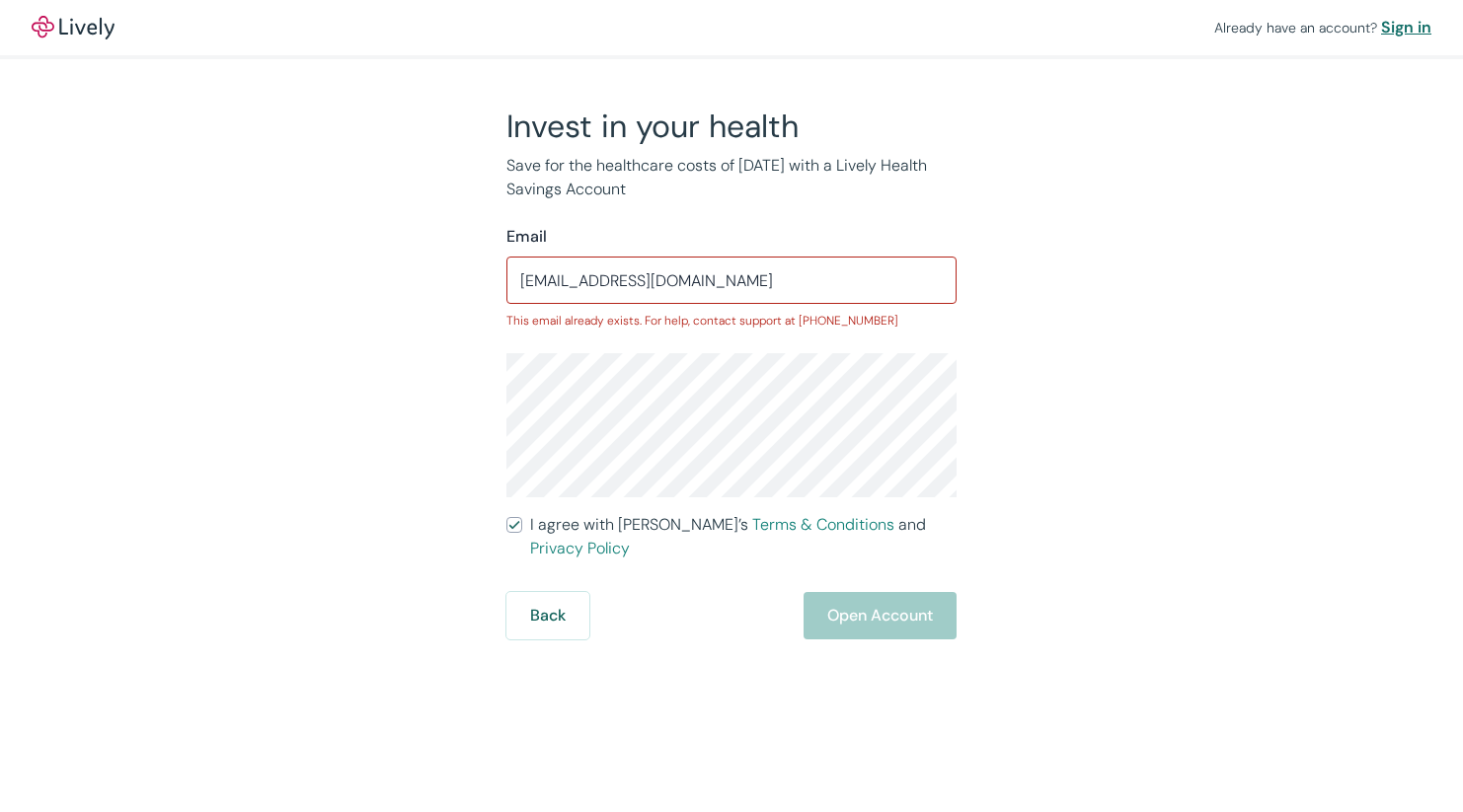 click on "Sign in" at bounding box center [1406, 28] 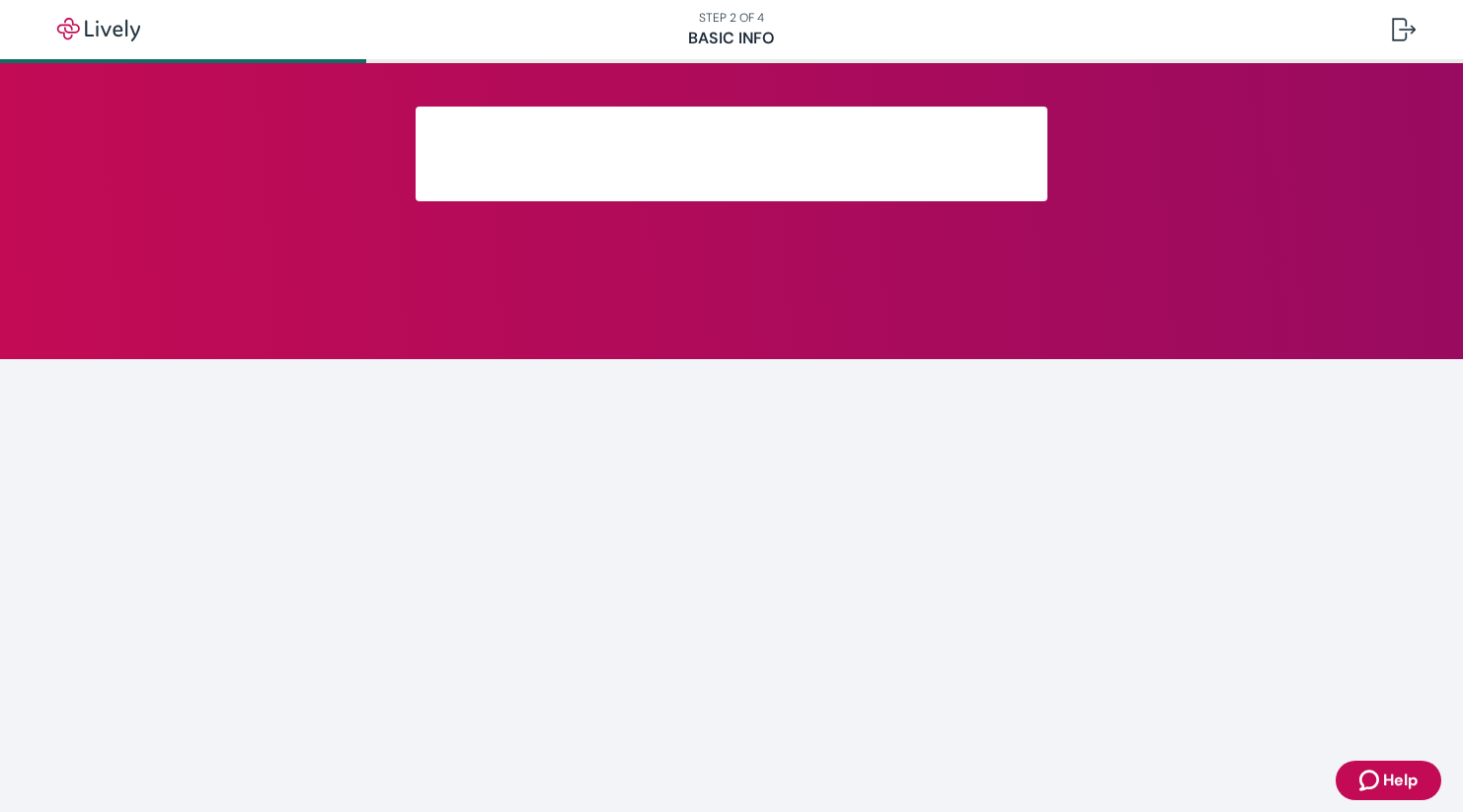 scroll, scrollTop: 0, scrollLeft: 0, axis: both 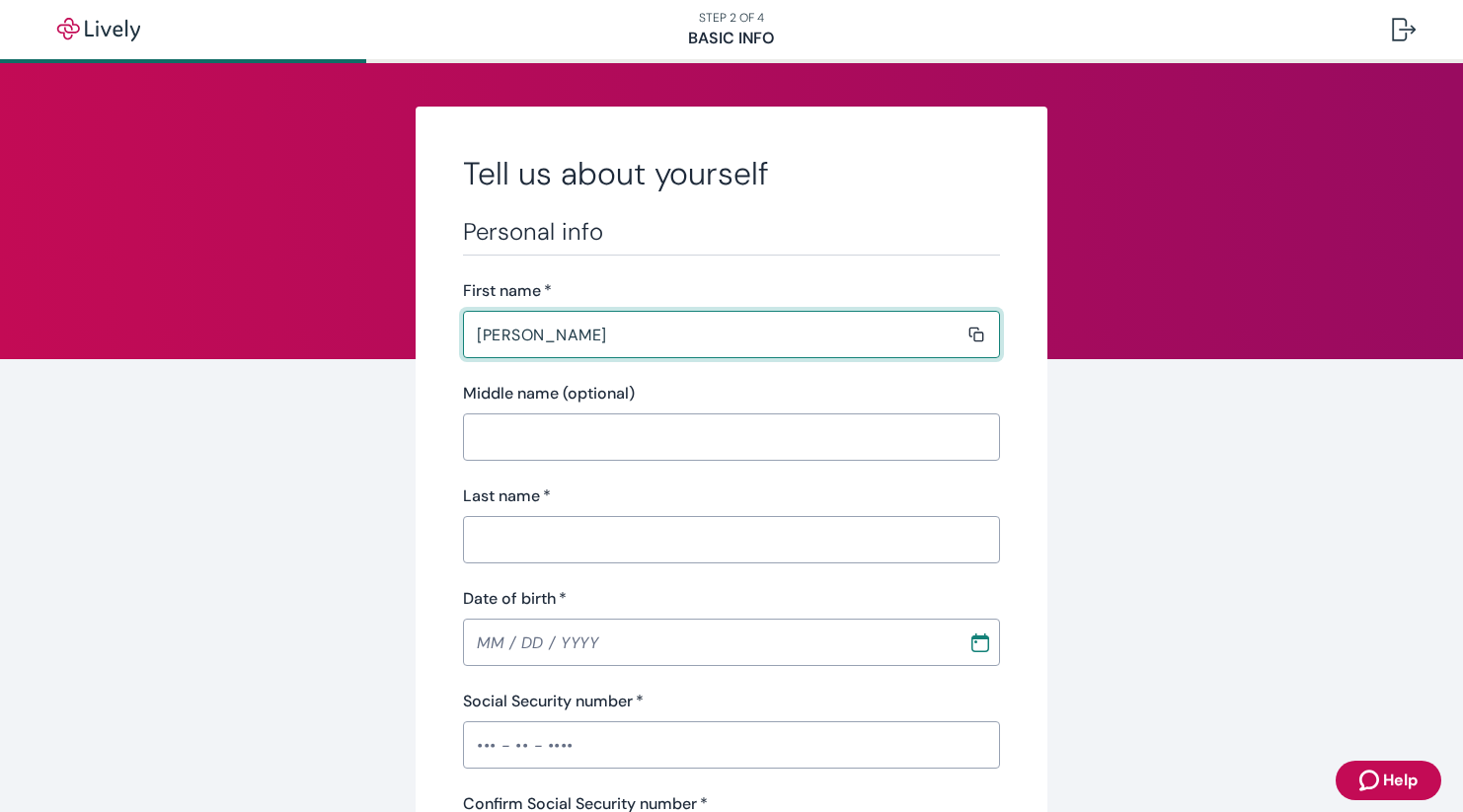 type on "[PERSON_NAME]" 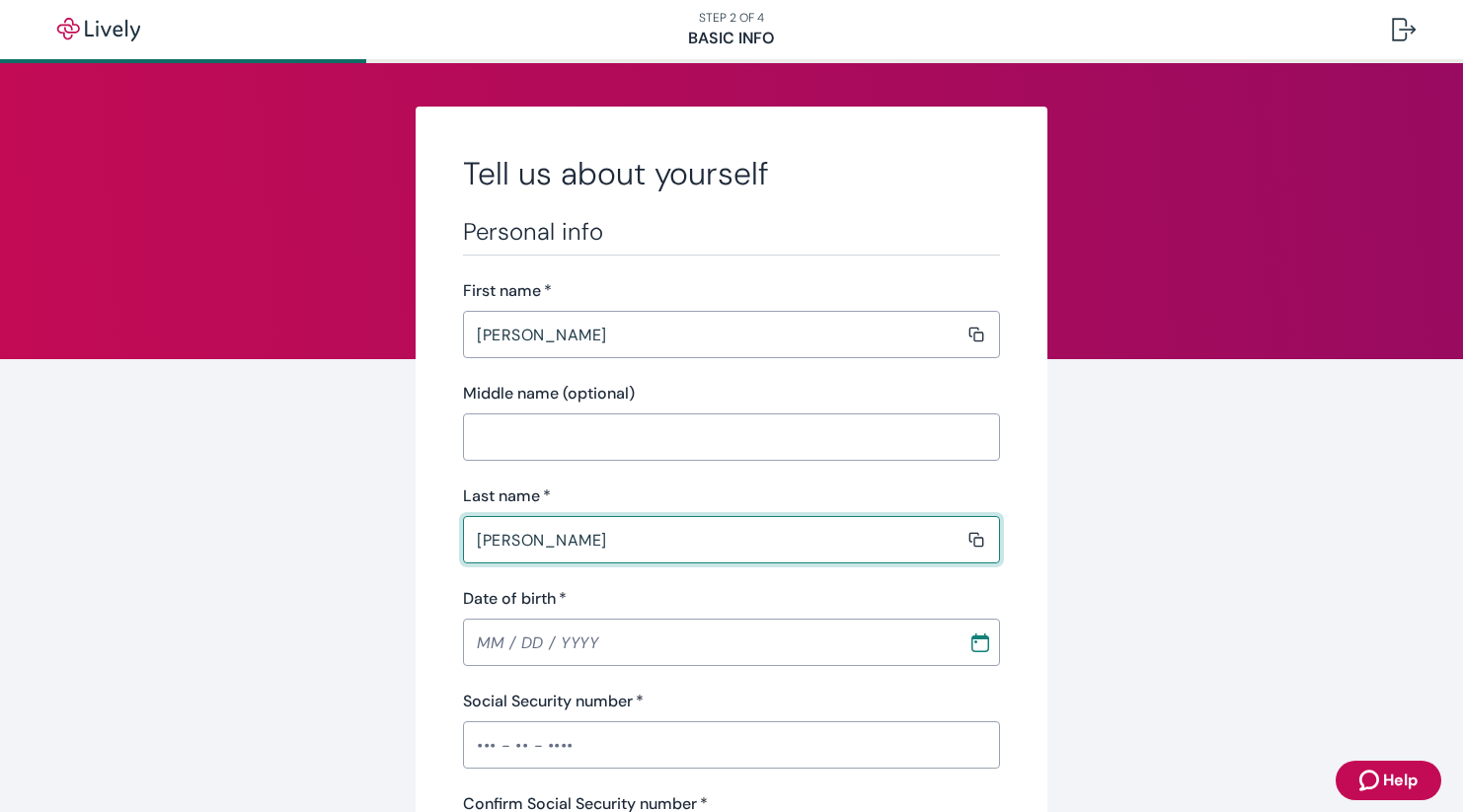 type on "[PERSON_NAME]" 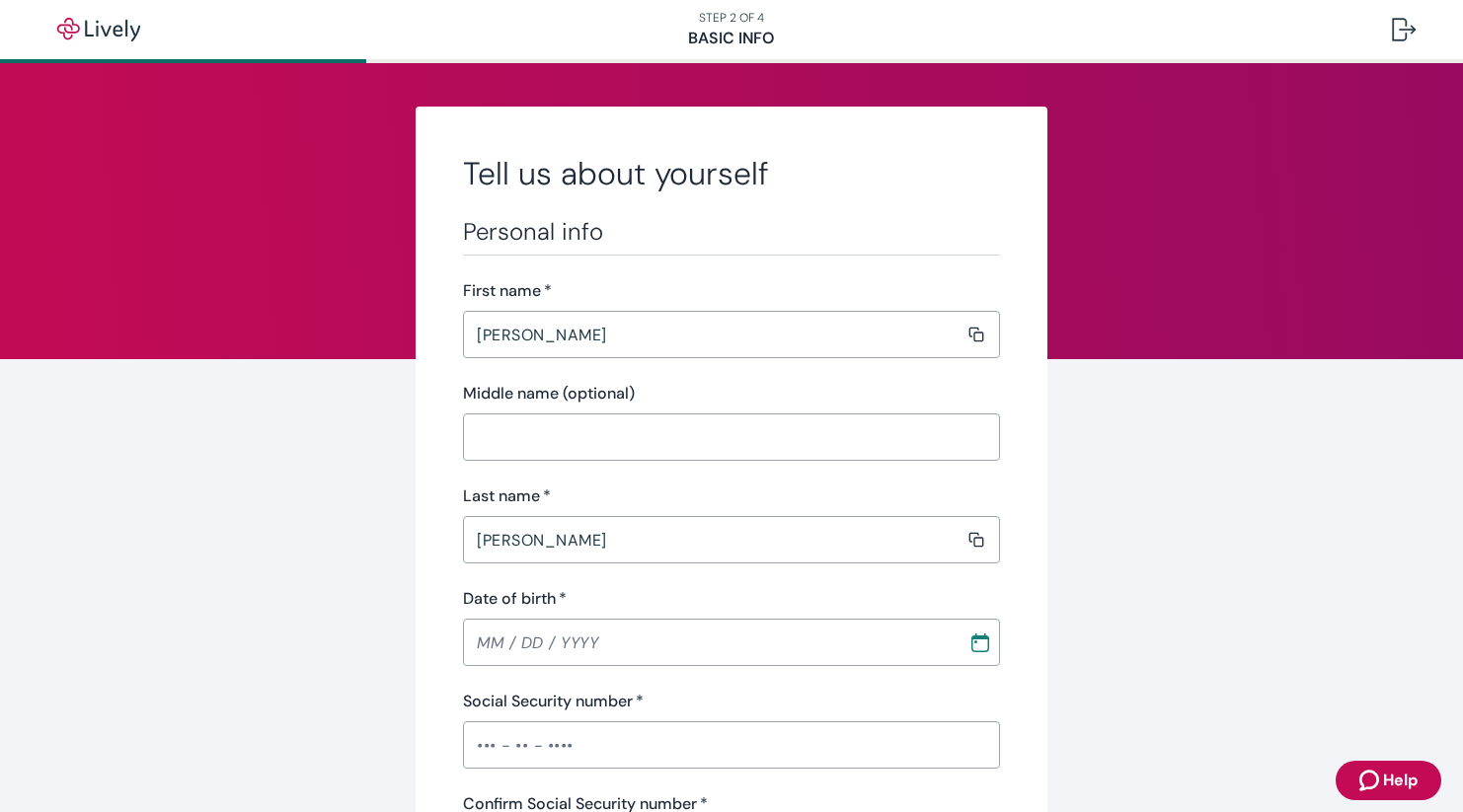 type 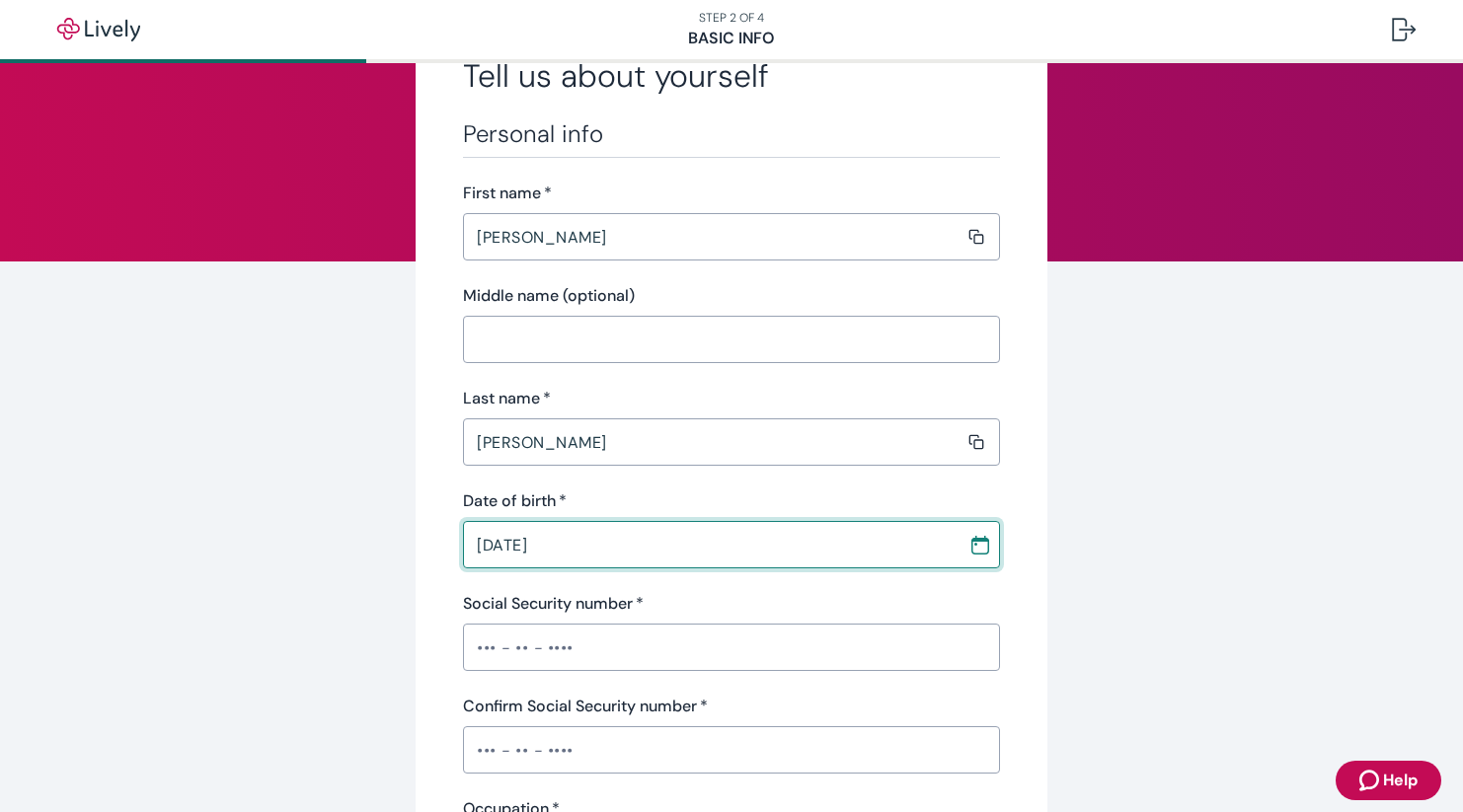 scroll, scrollTop: 117, scrollLeft: 0, axis: vertical 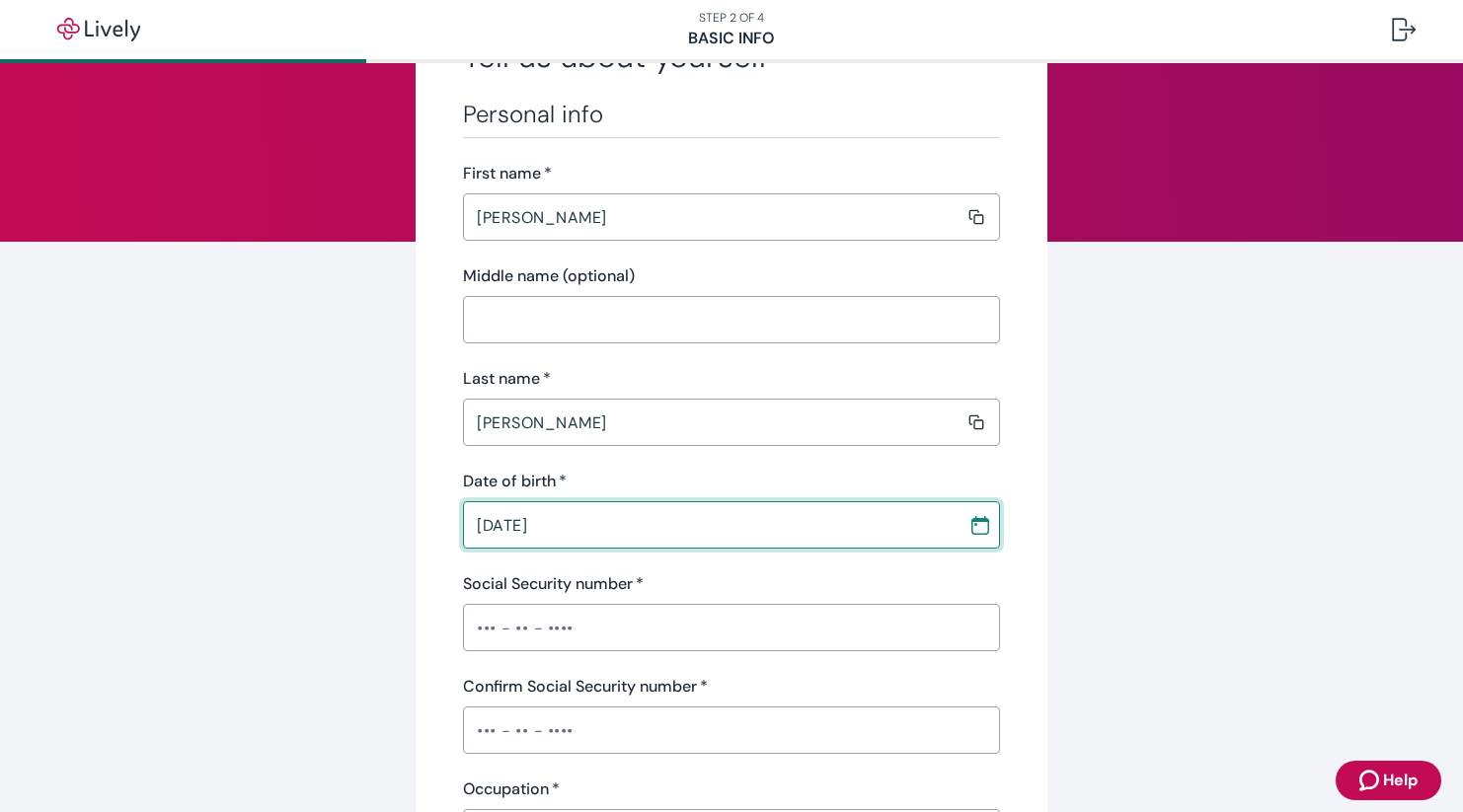 type on "[DATE]" 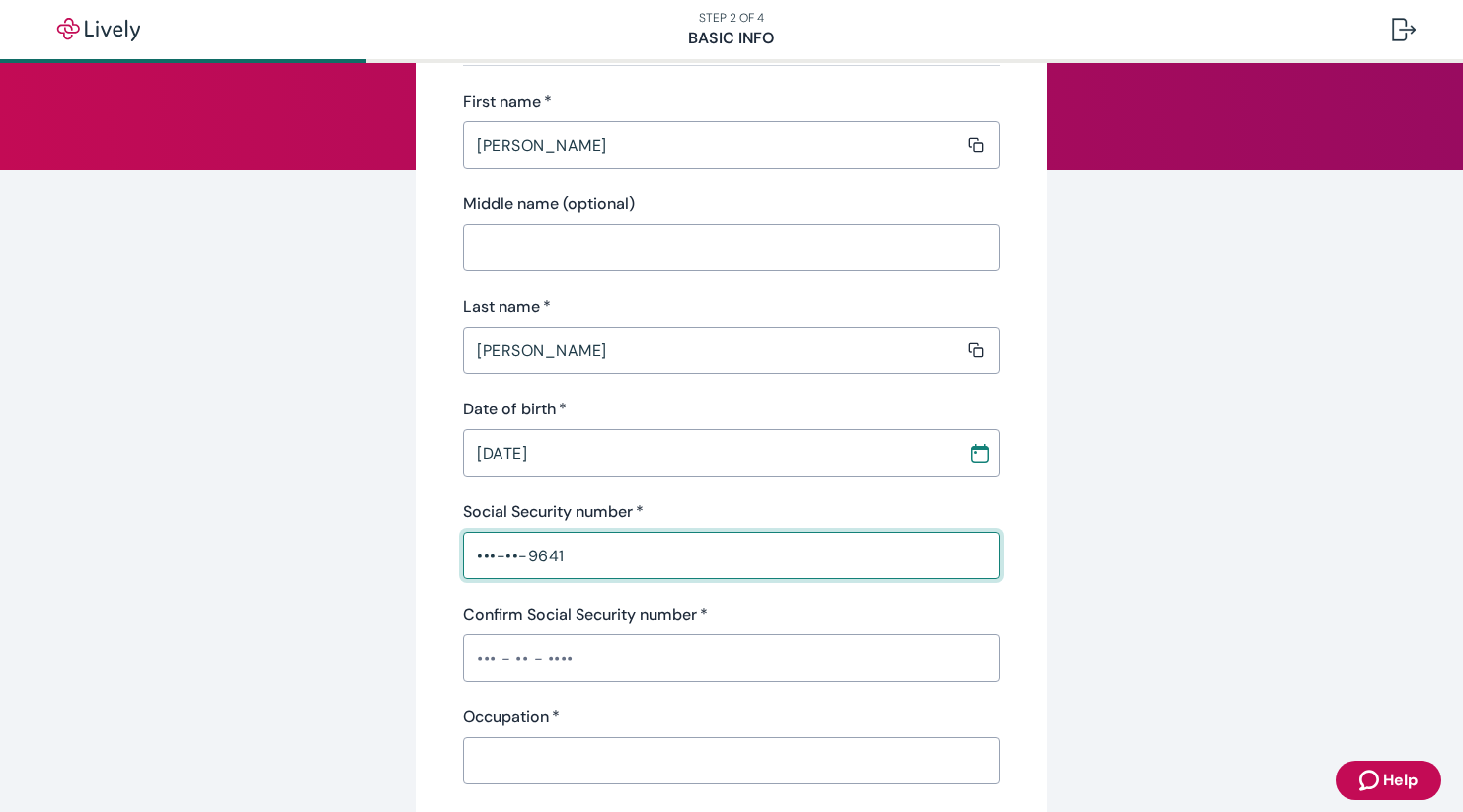 scroll, scrollTop: 213, scrollLeft: 0, axis: vertical 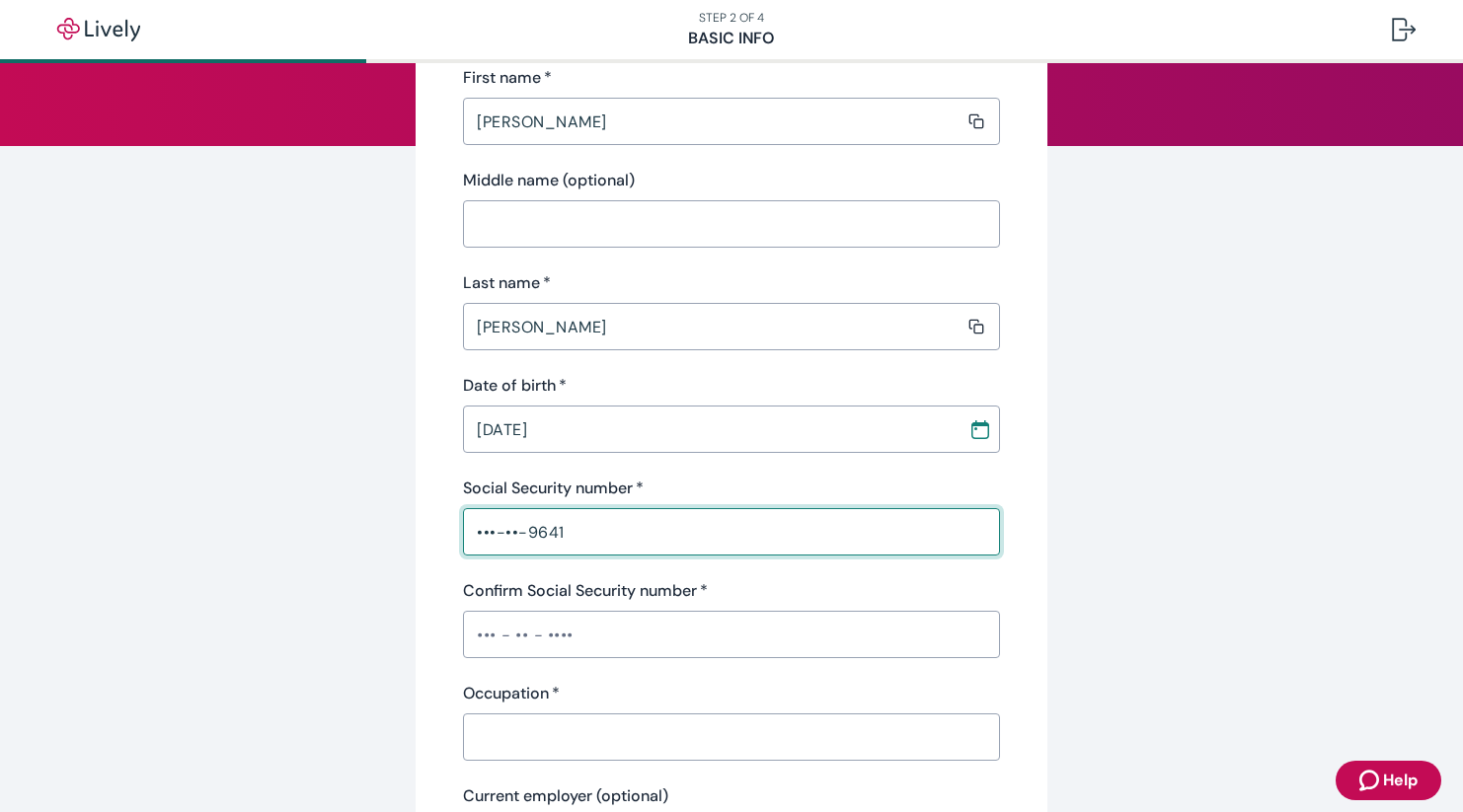 type on "•••-••-9641" 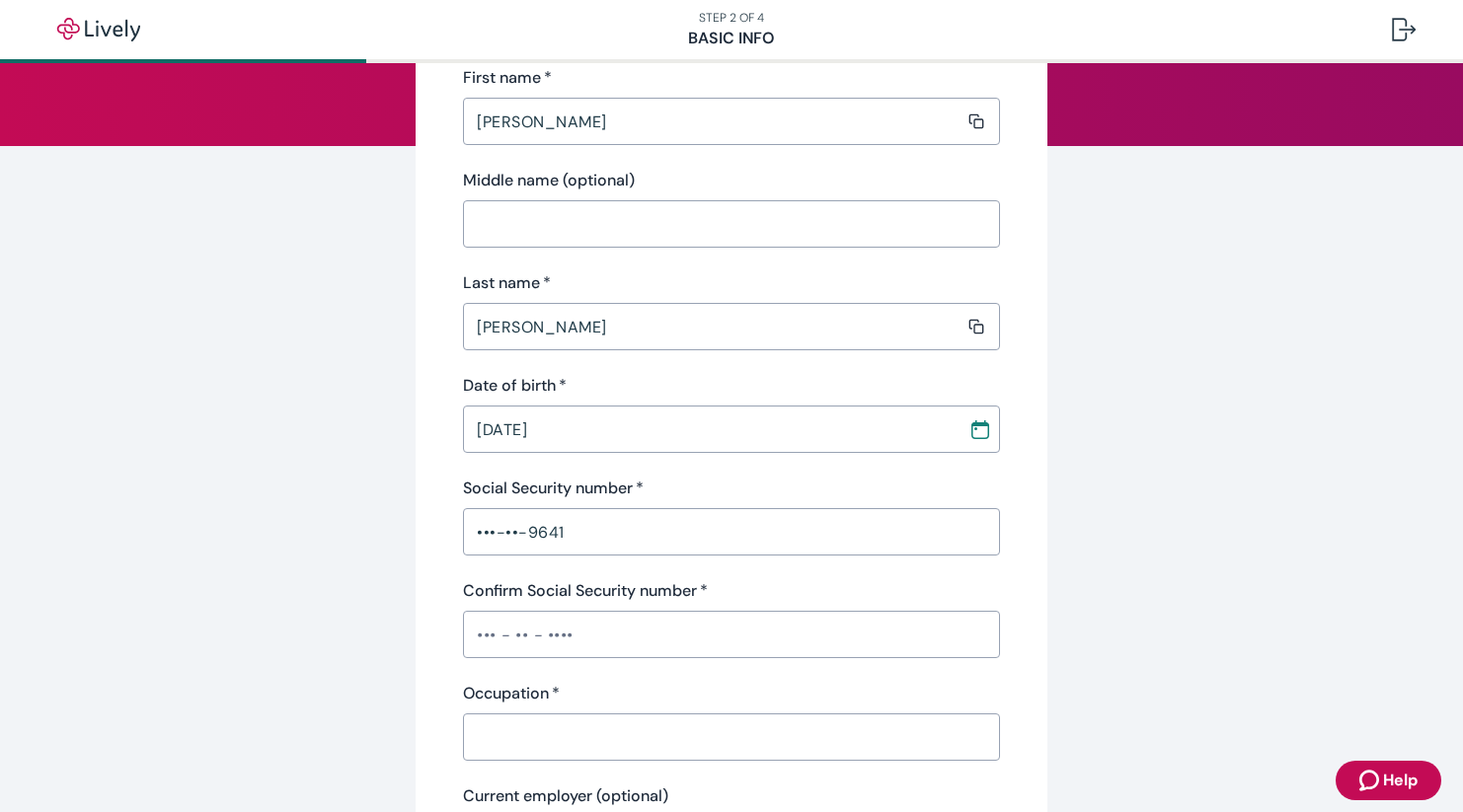 click on "Confirm Social Security number   *" at bounding box center [732, 634] 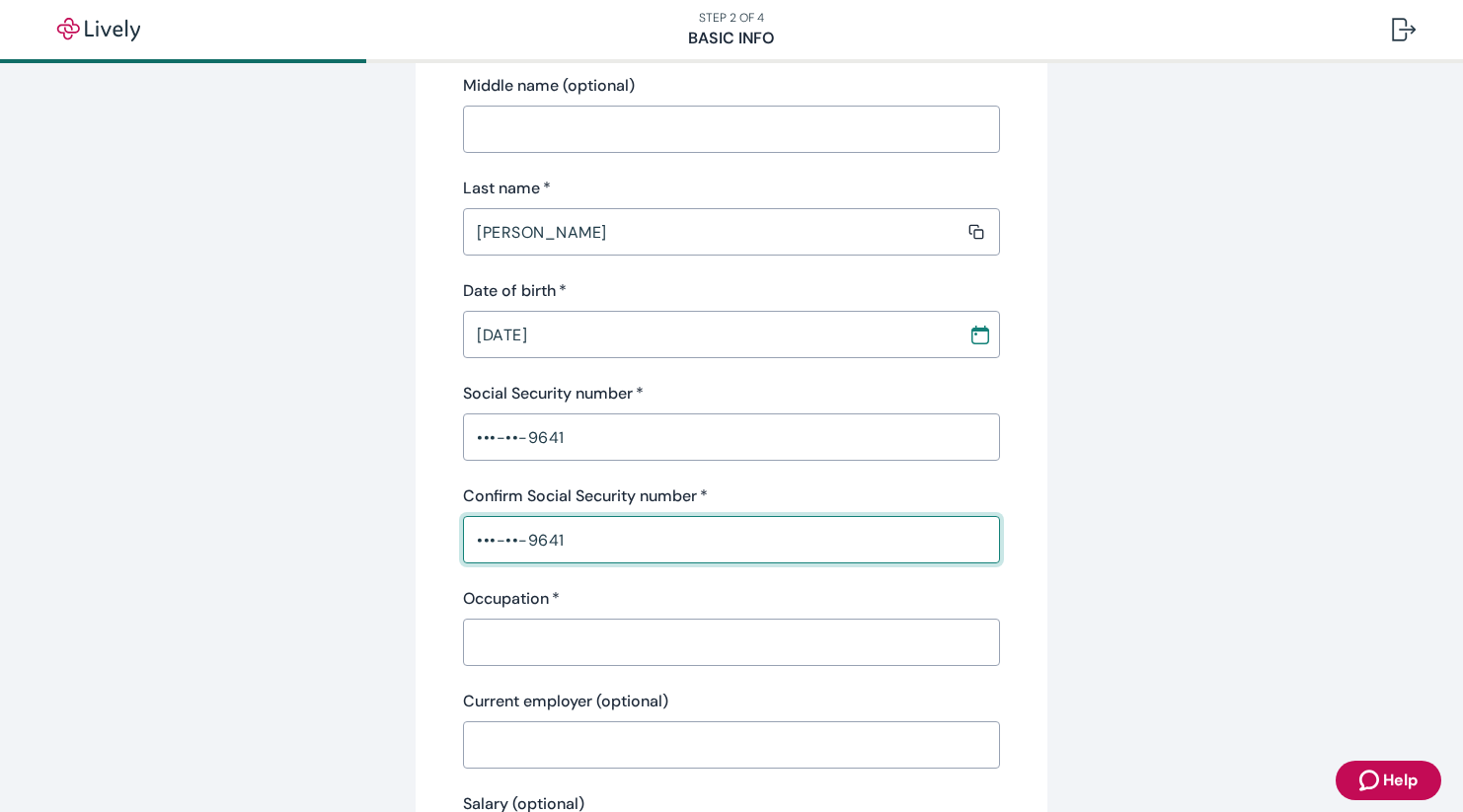 scroll, scrollTop: 320, scrollLeft: 0, axis: vertical 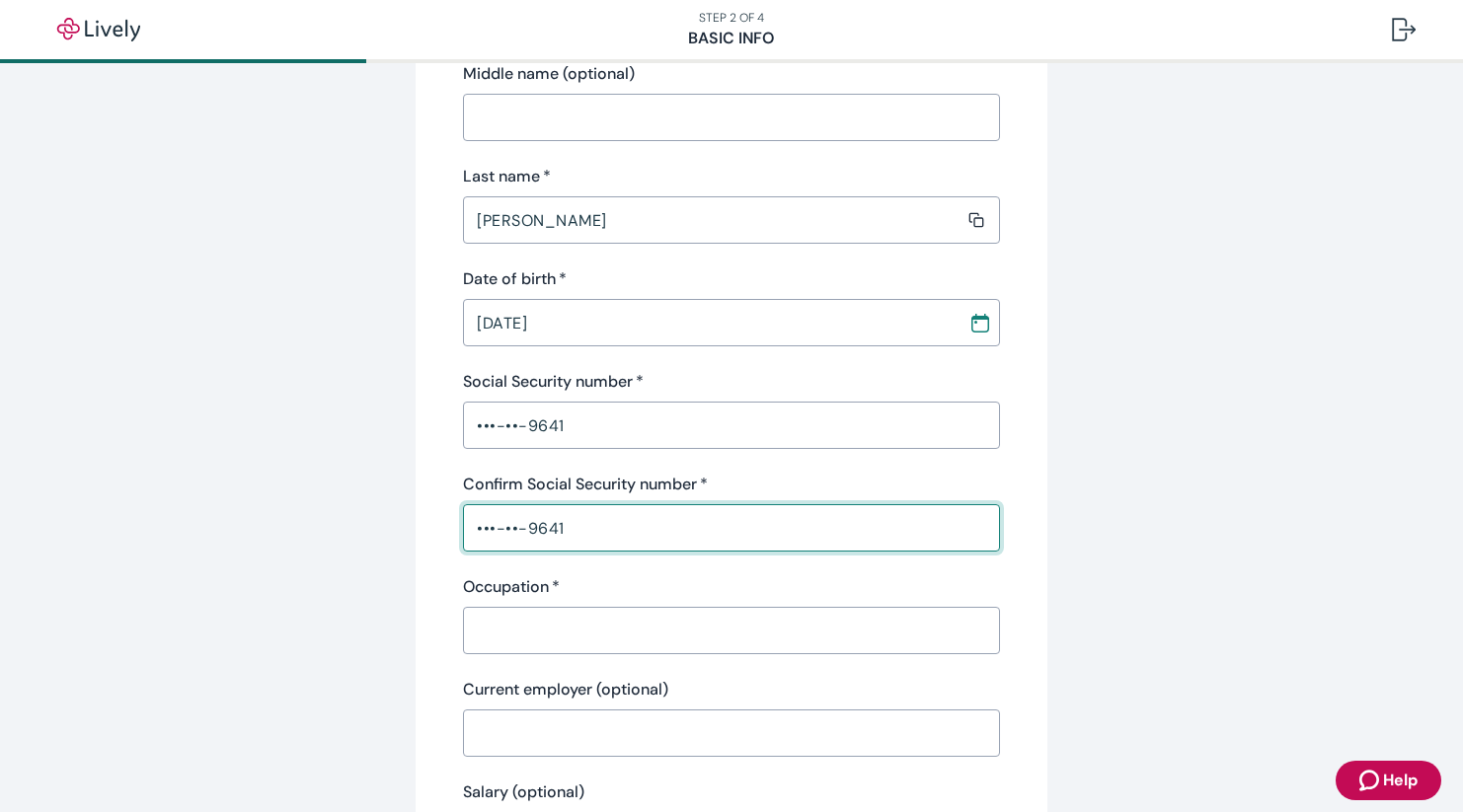 type on "•••-••-9641" 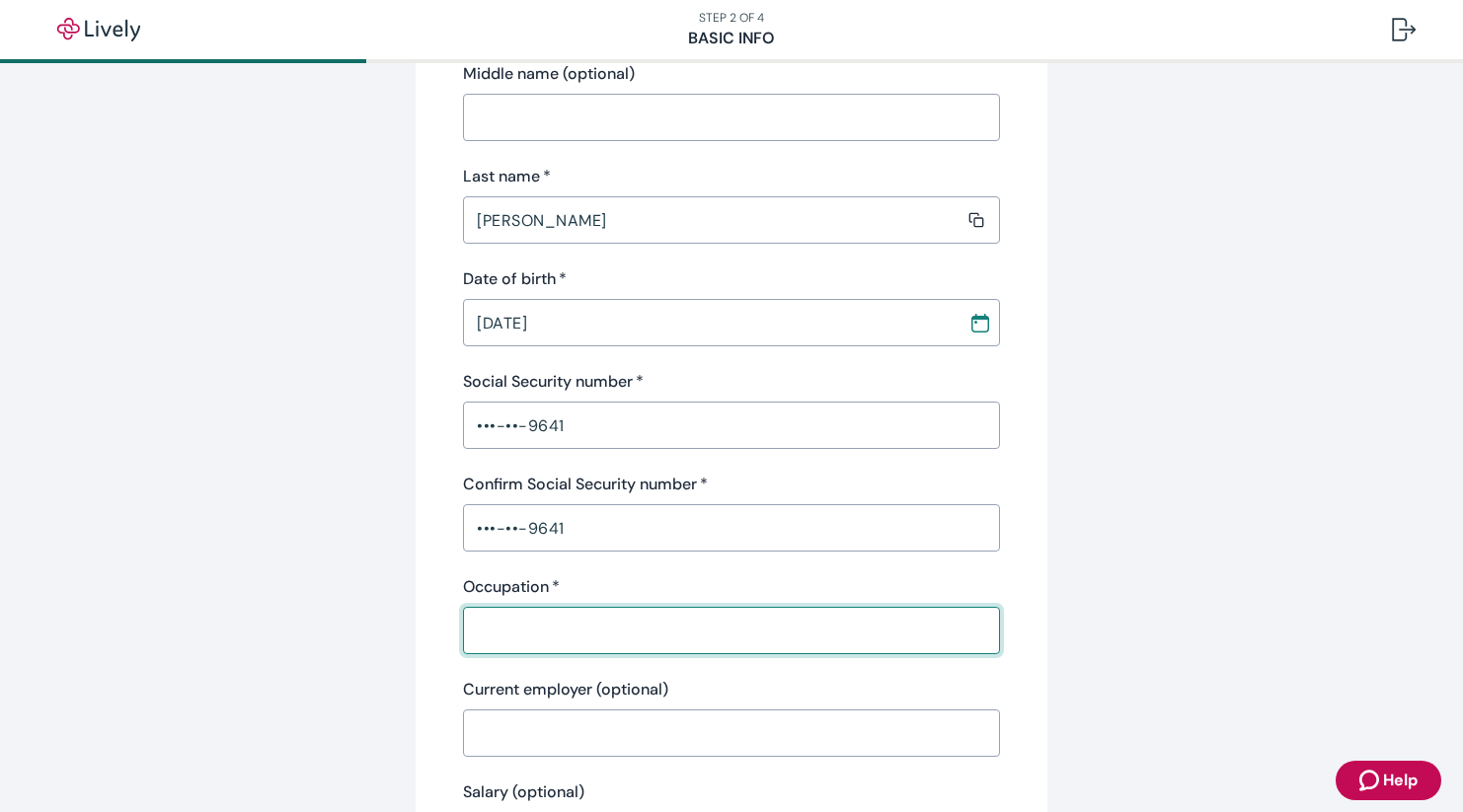 click on "Occupation   *" at bounding box center (725, 630) 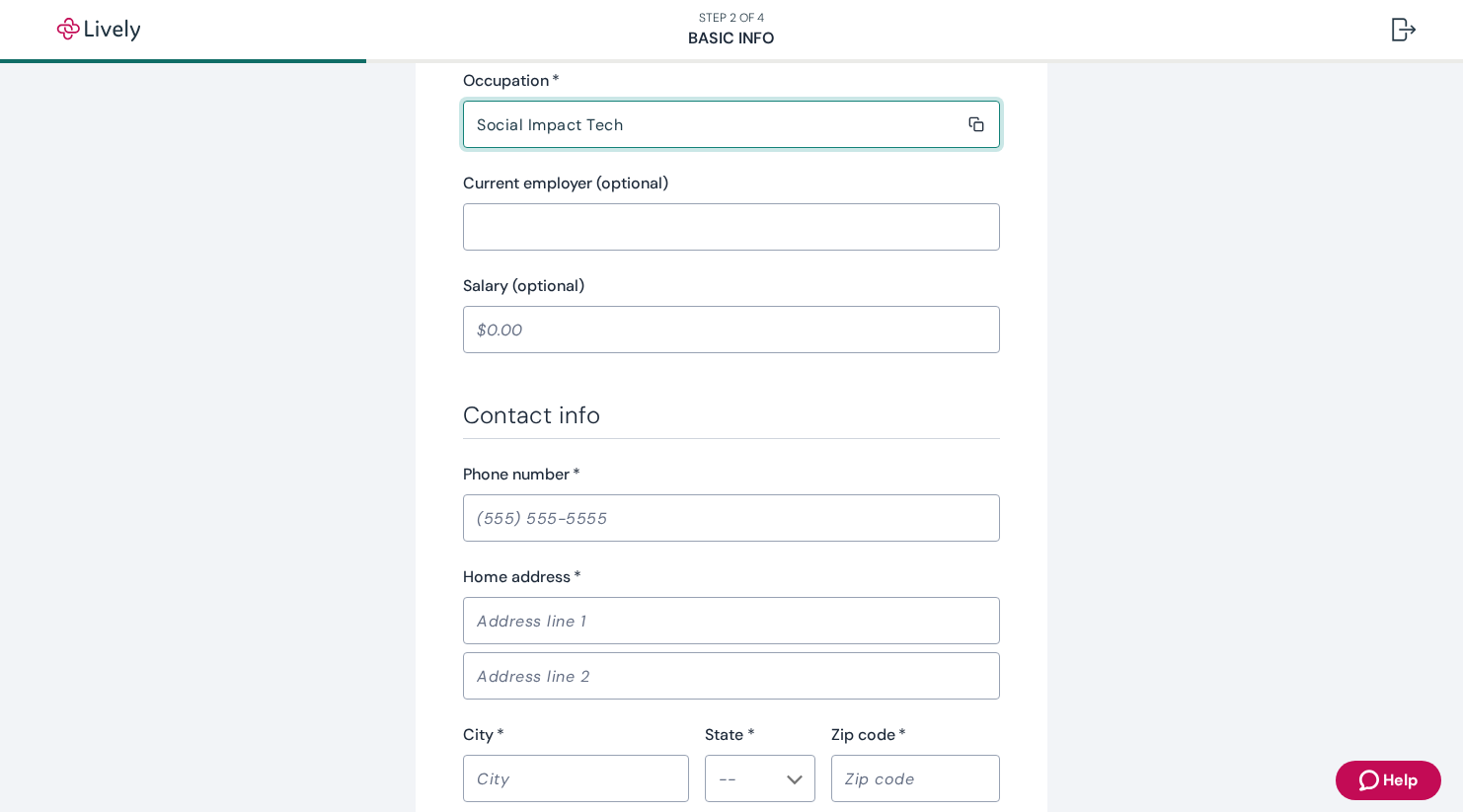 scroll, scrollTop: 835, scrollLeft: 0, axis: vertical 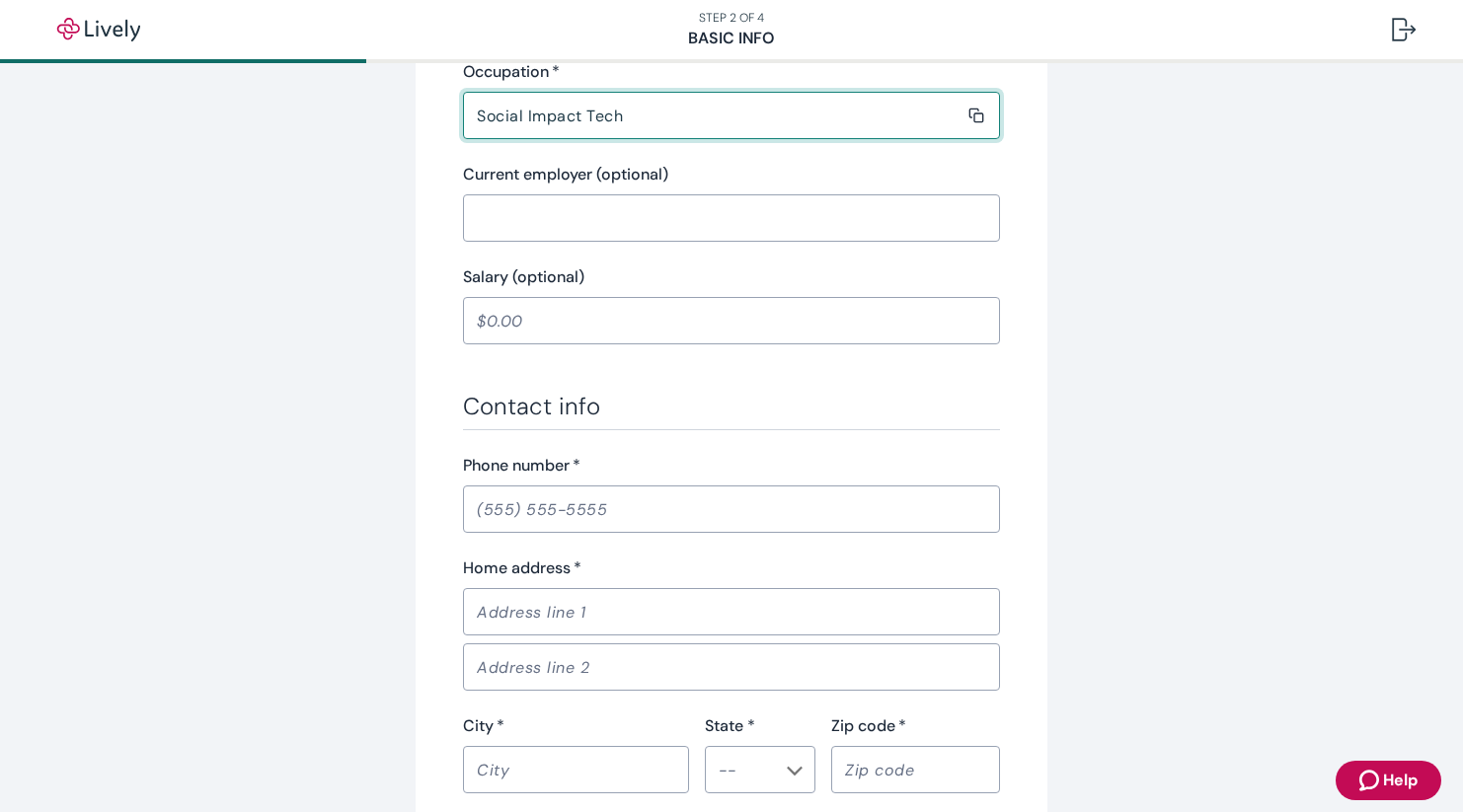 type on "Social Impact Tech" 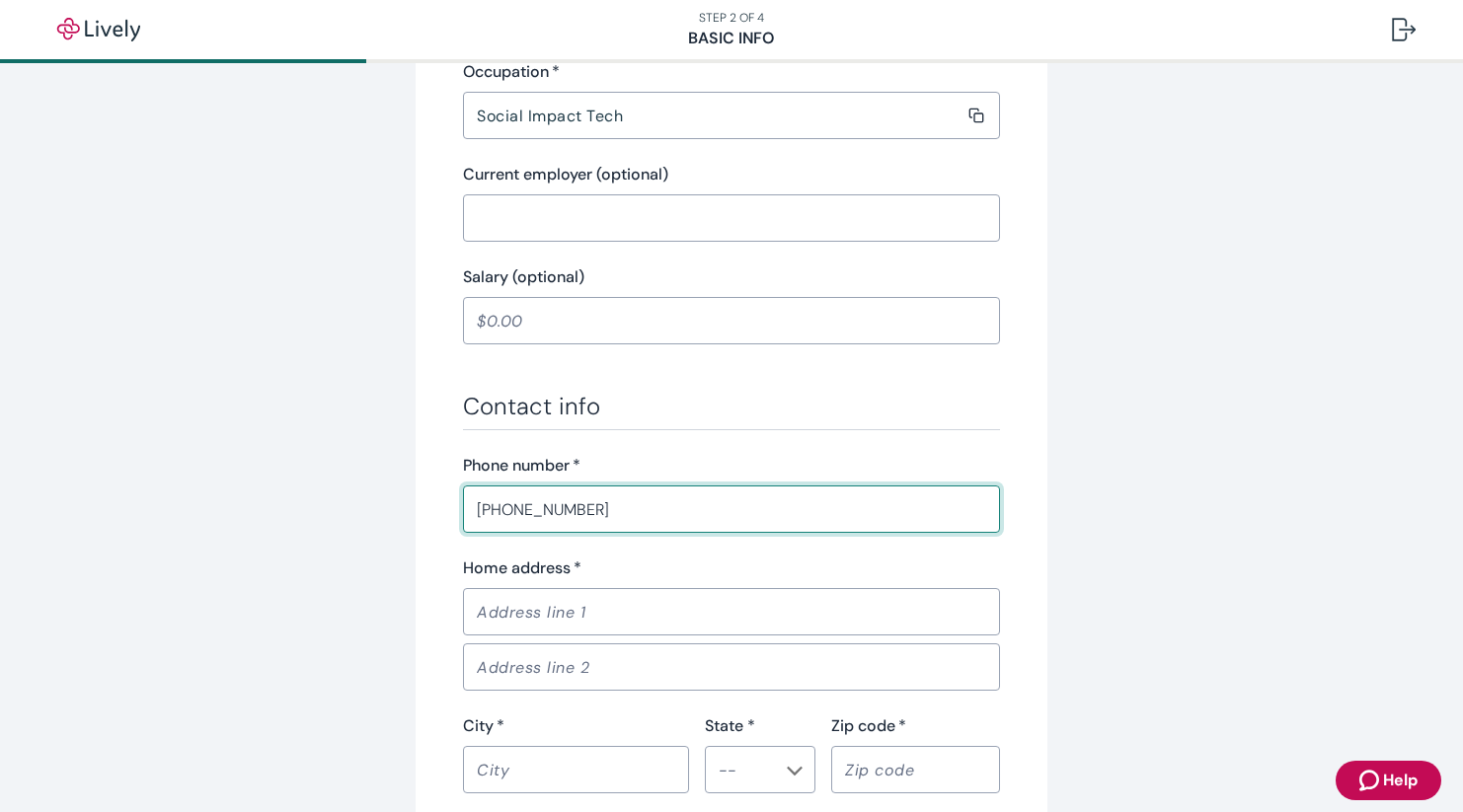 type on "[PHONE_NUMBER]" 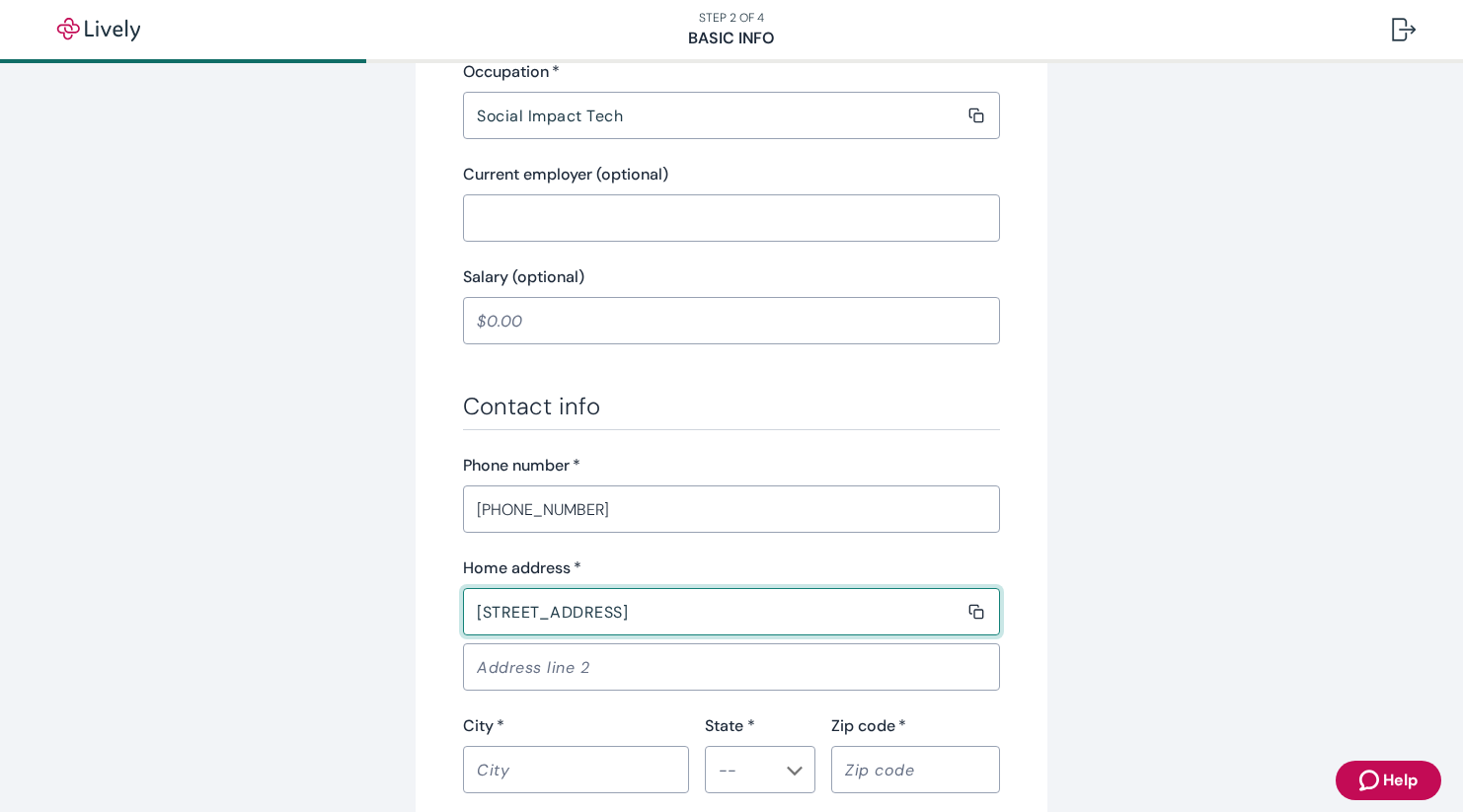 type on "[STREET_ADDRESS]" 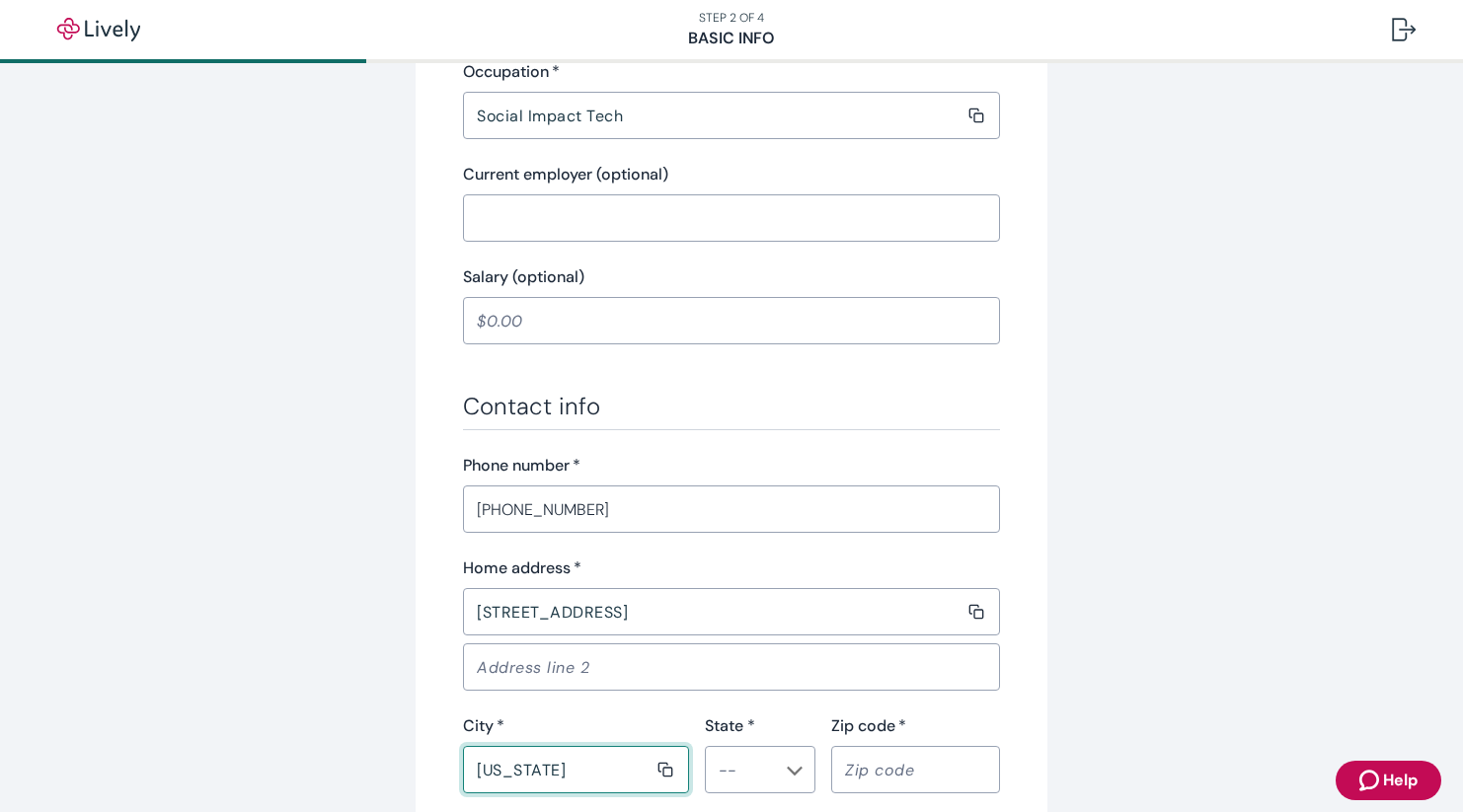 type on "[US_STATE]" 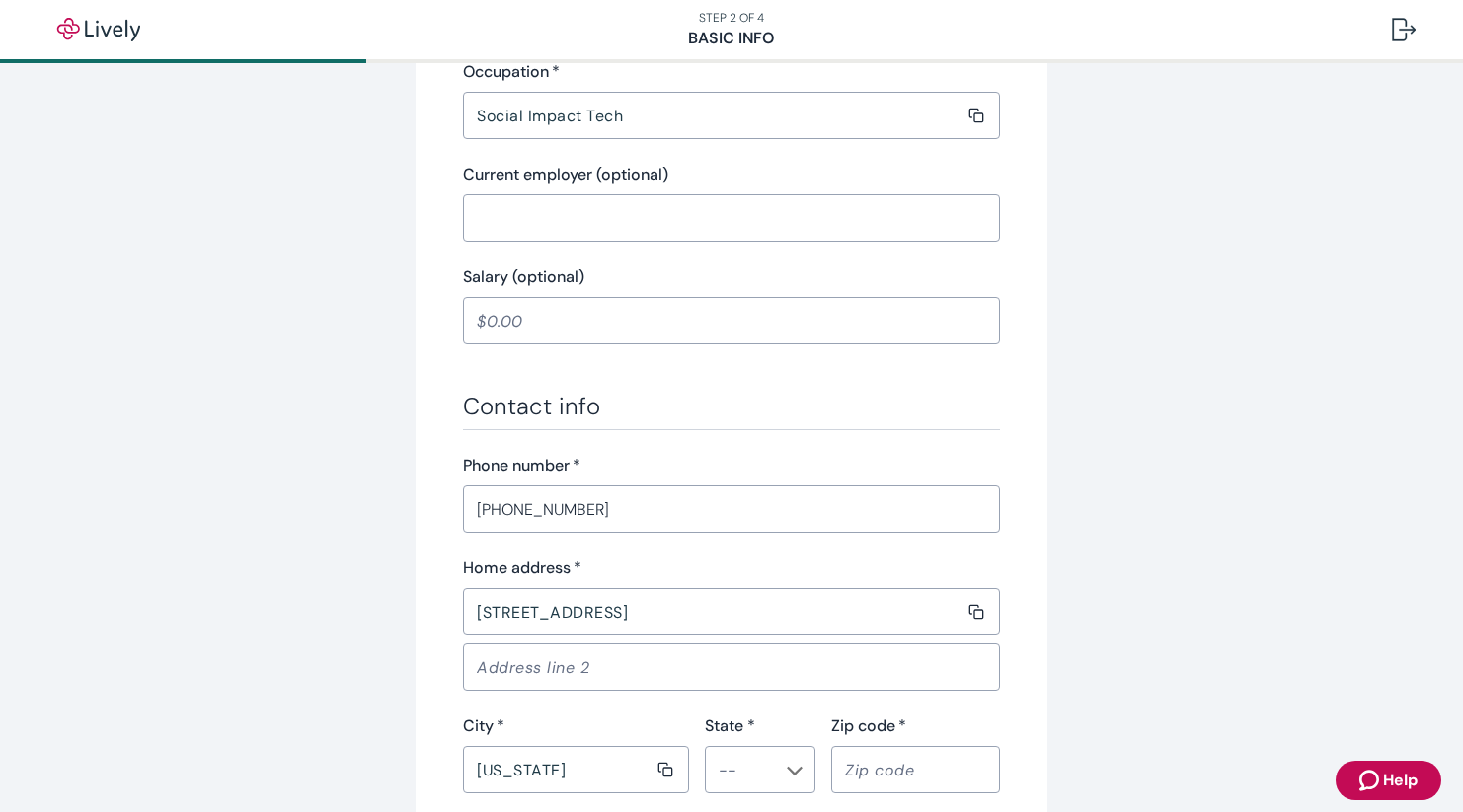 type 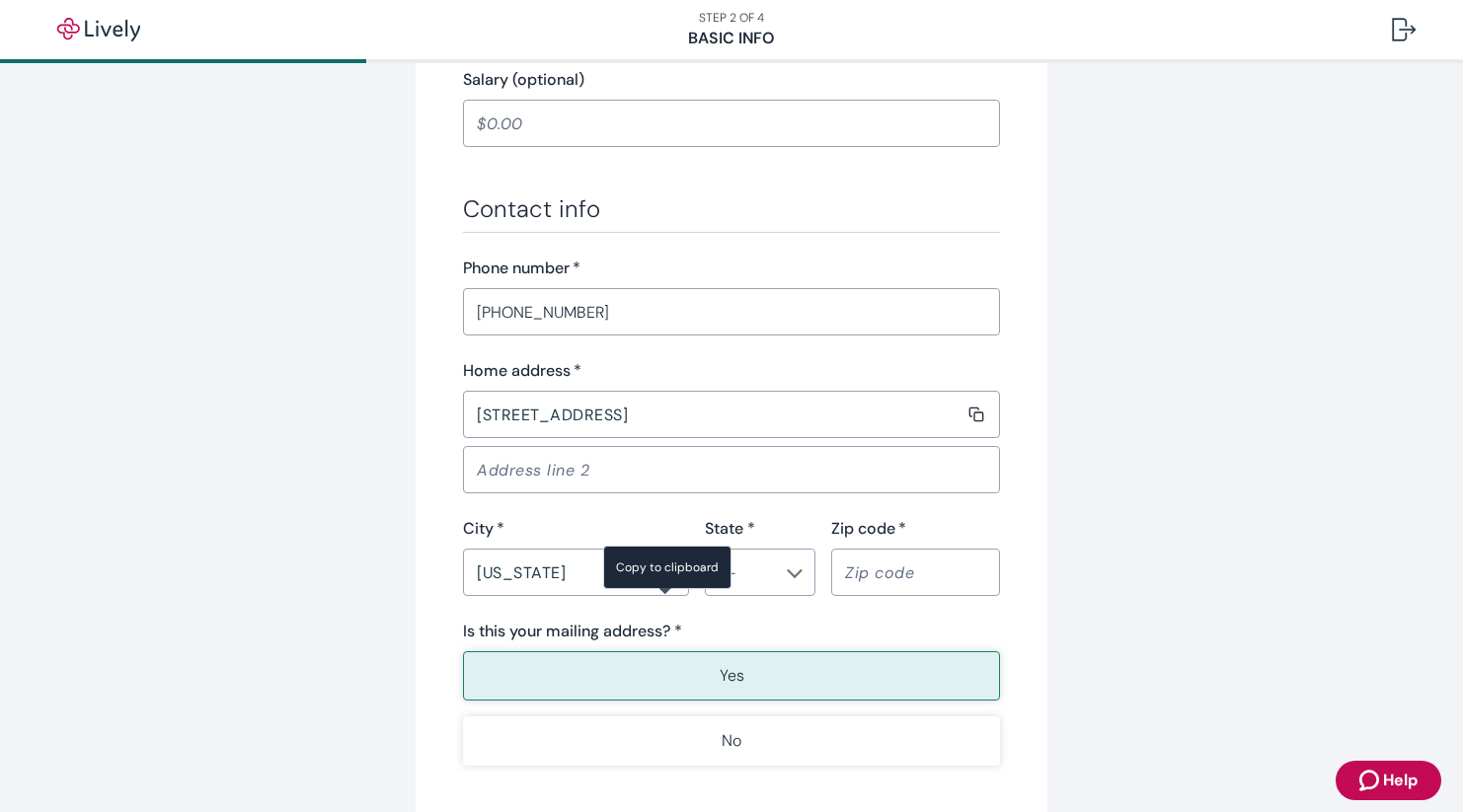 scroll, scrollTop: 1069, scrollLeft: 0, axis: vertical 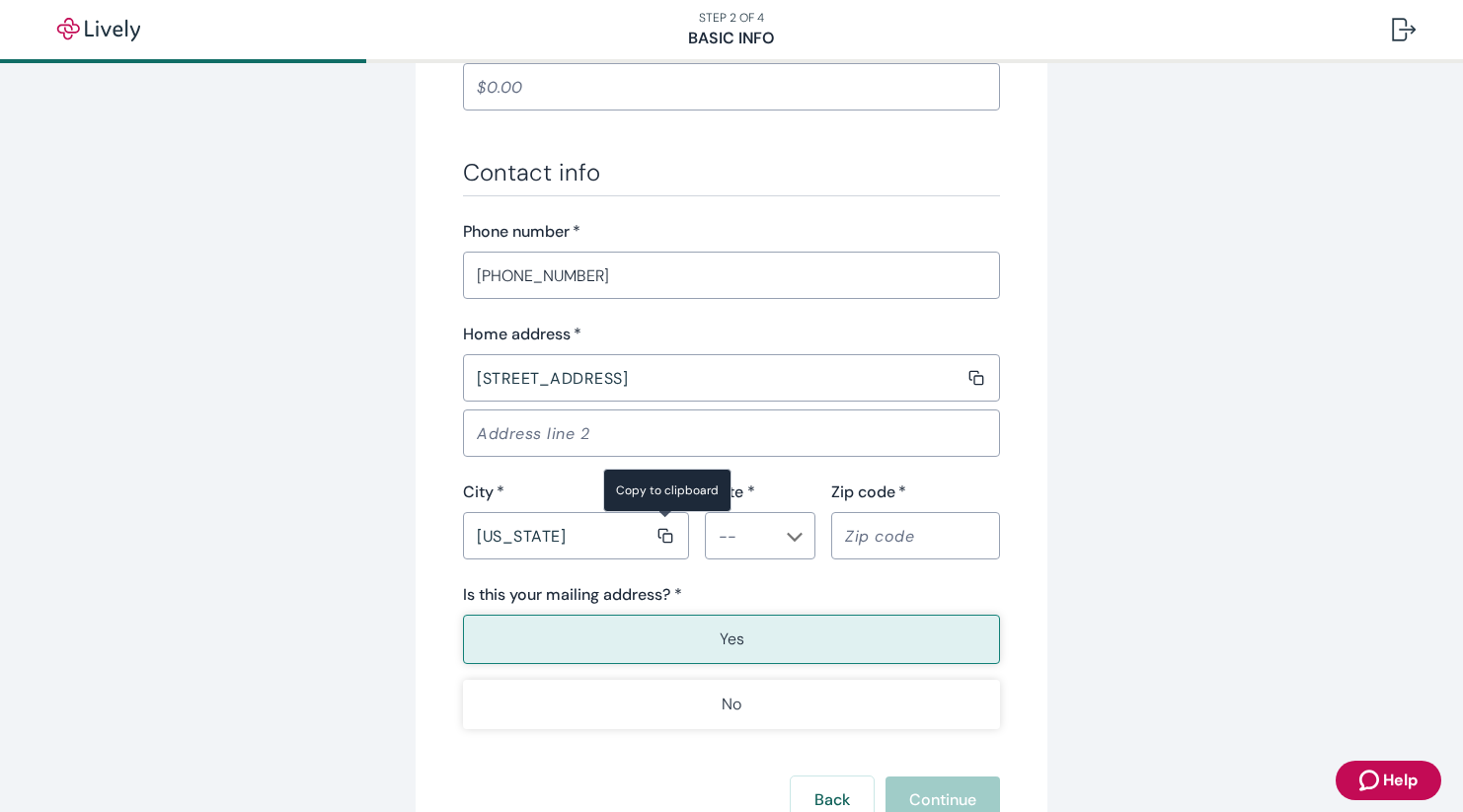 click at bounding box center (794, 536) 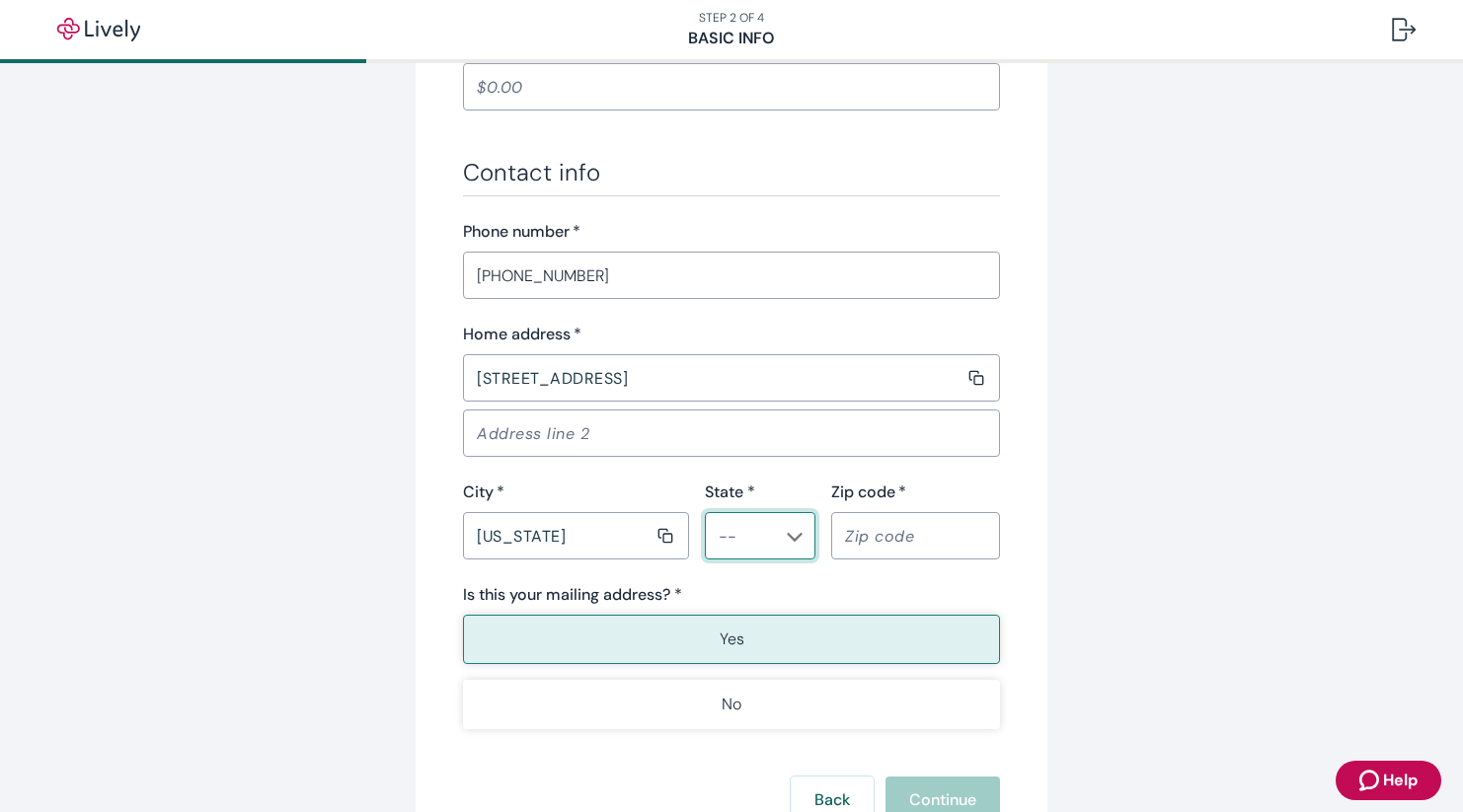 click 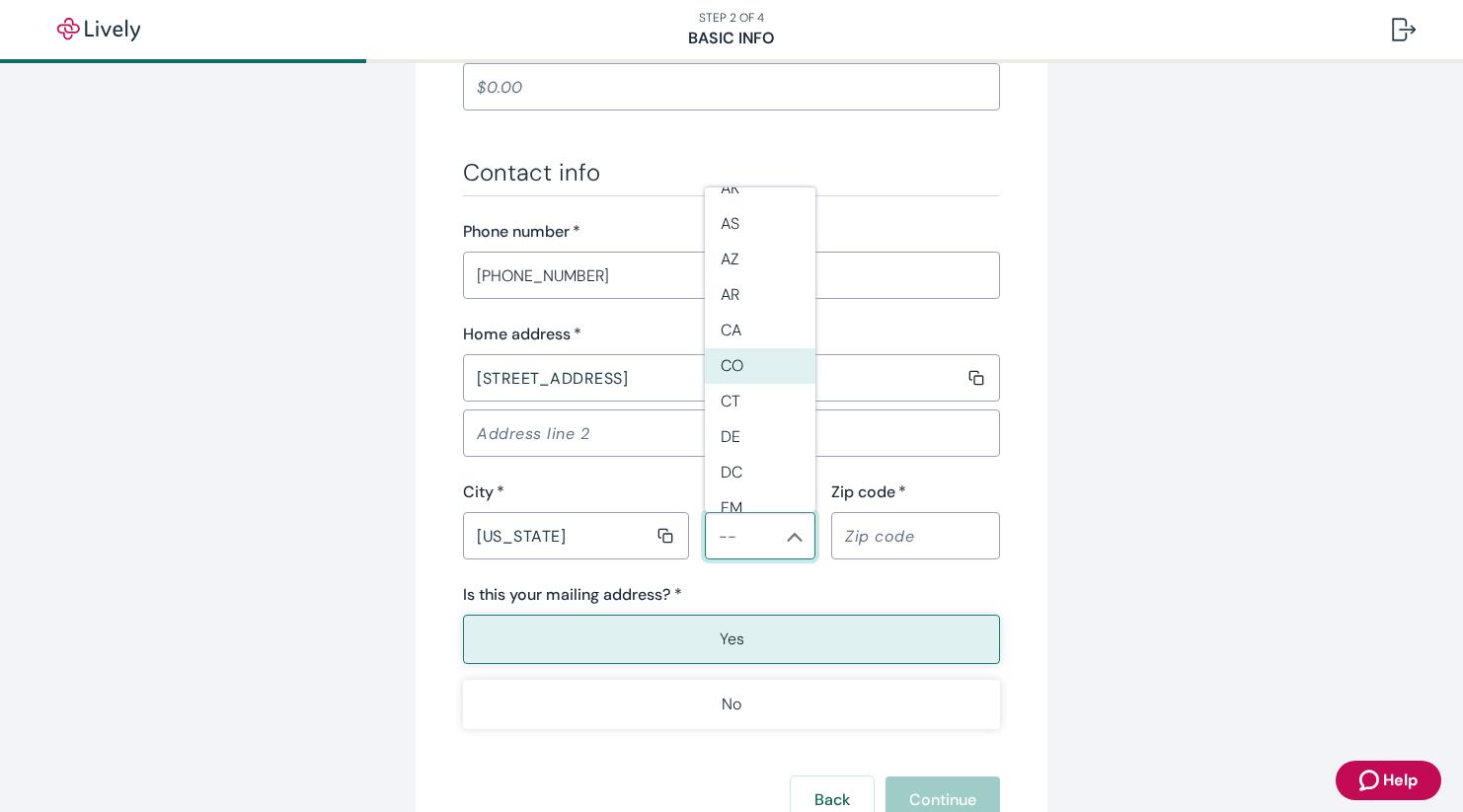 scroll, scrollTop: 61, scrollLeft: 0, axis: vertical 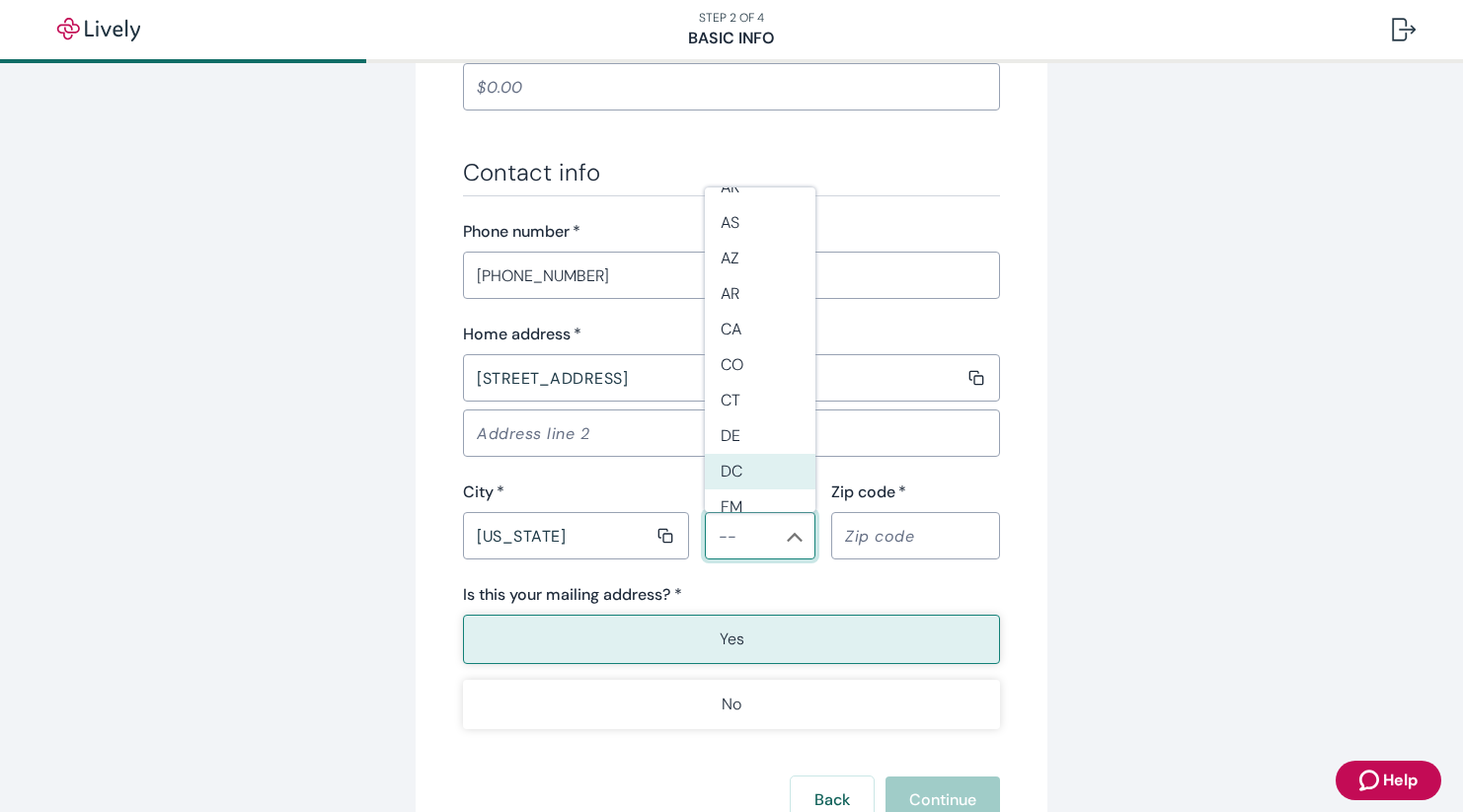 click on "DC" at bounding box center [760, 472] 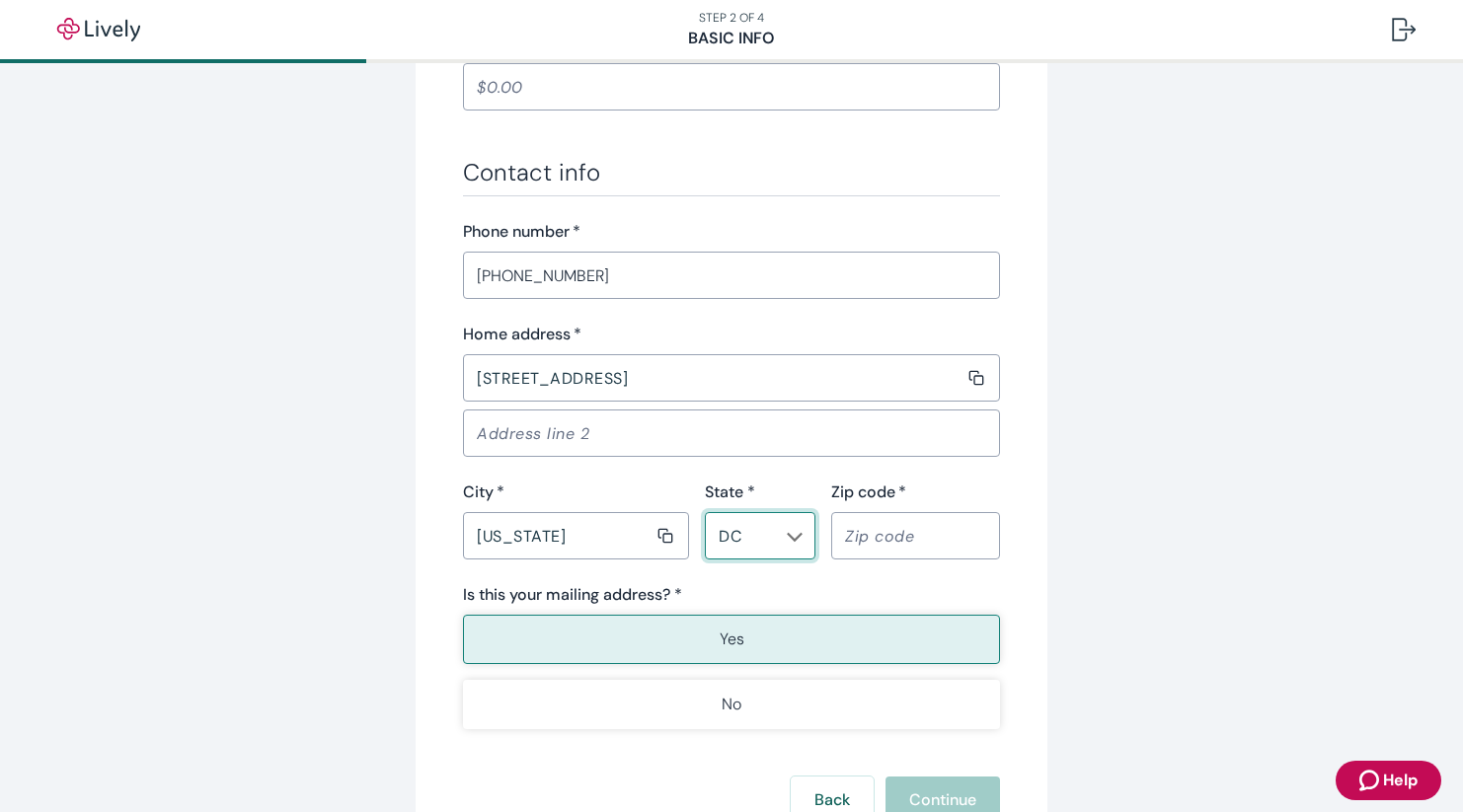 click on "Zip code   *" at bounding box center [908, 536] 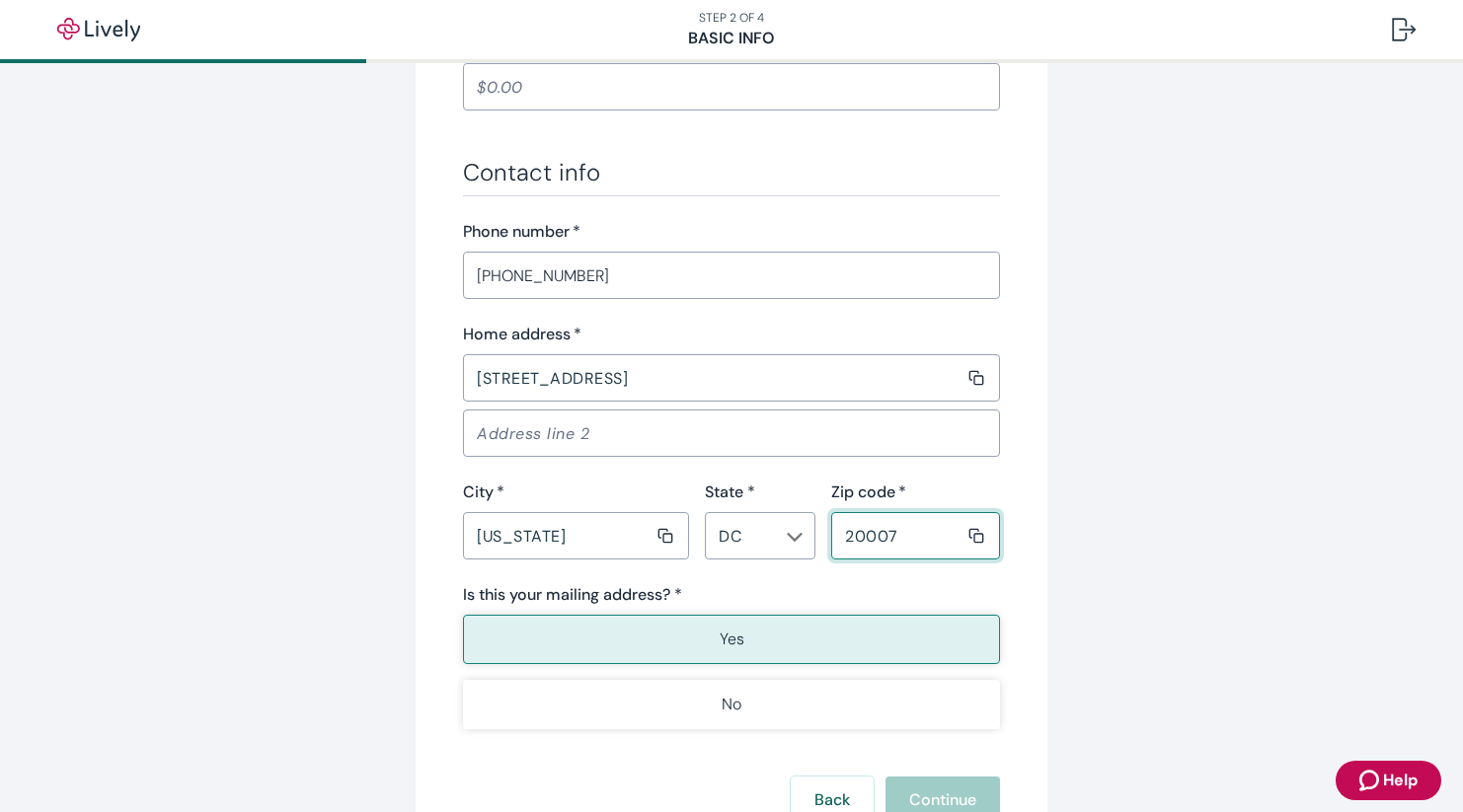 type on "20007" 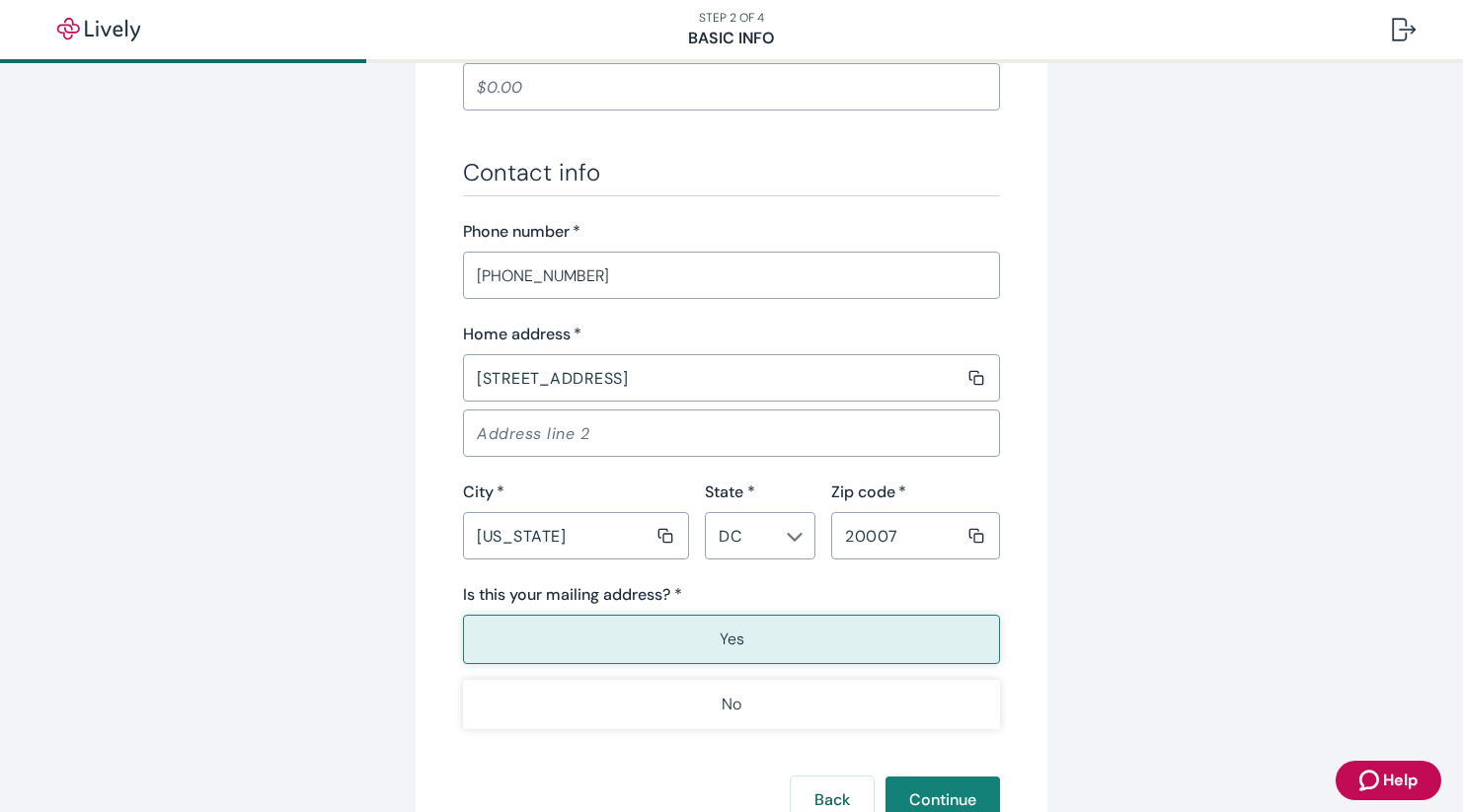 click on "Tell us about yourself Personal info First name   * [PERSON_NAME] ​ Middle name (optional) ​ Last name   * [PERSON_NAME] ​ Date of birth   * [DEMOGRAPHIC_DATA] ​ Social Security number   * •••-••-9641 ​ Confirm Social Security number   * •••-••-9641 ​ Occupation   * Social Impact Tech ​ Current employer (optional) ​ Salary (optional) ​ Contact info Phone number   * [PHONE_NUMBER] ​ Home address   * [STREET_ADDRESS][US_STATE][US_STATE] ​ Zip code   * 20007 ​ Is this your mailing address? * Yes No Back Continue" at bounding box center (732, -41) 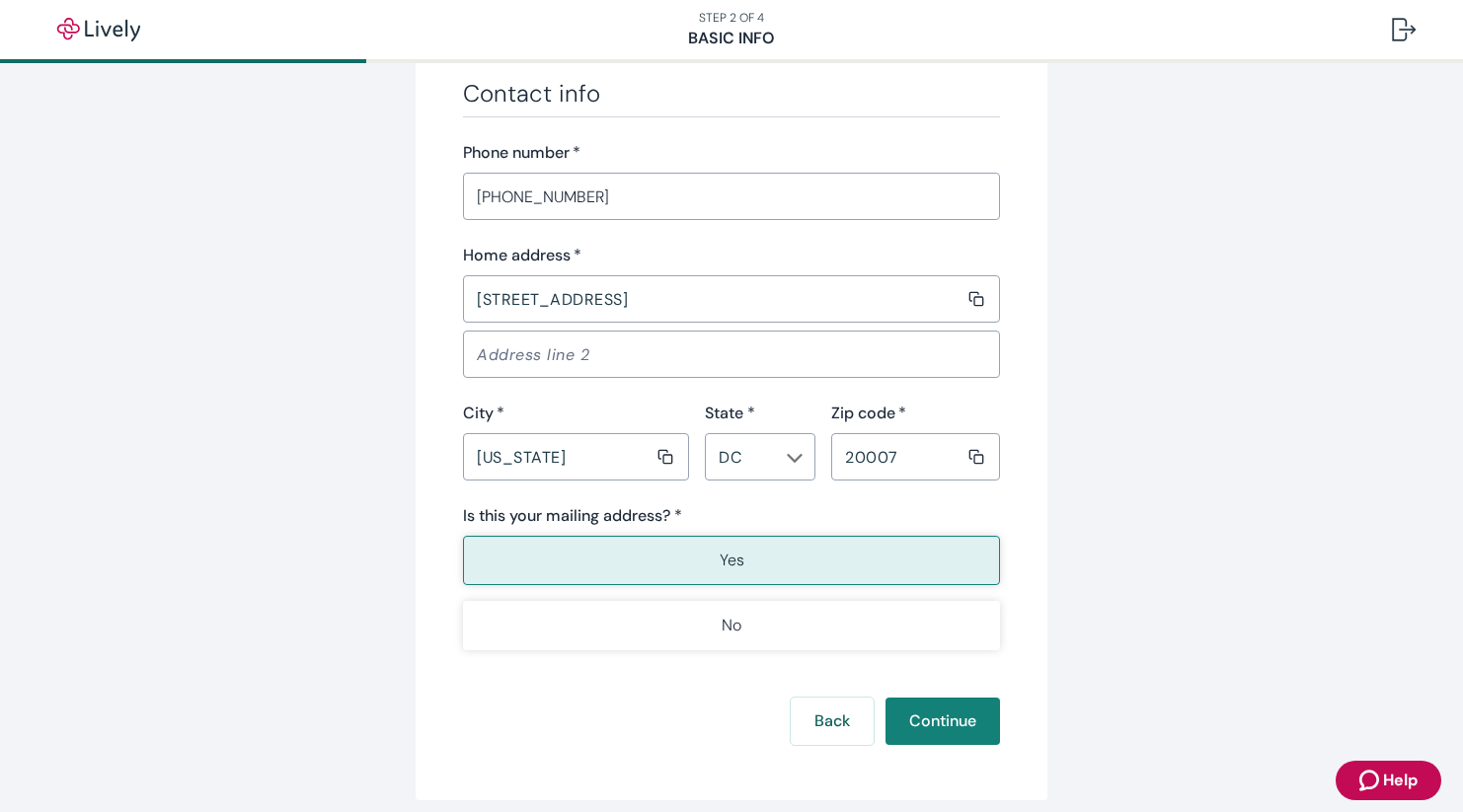 scroll, scrollTop: 1163, scrollLeft: 0, axis: vertical 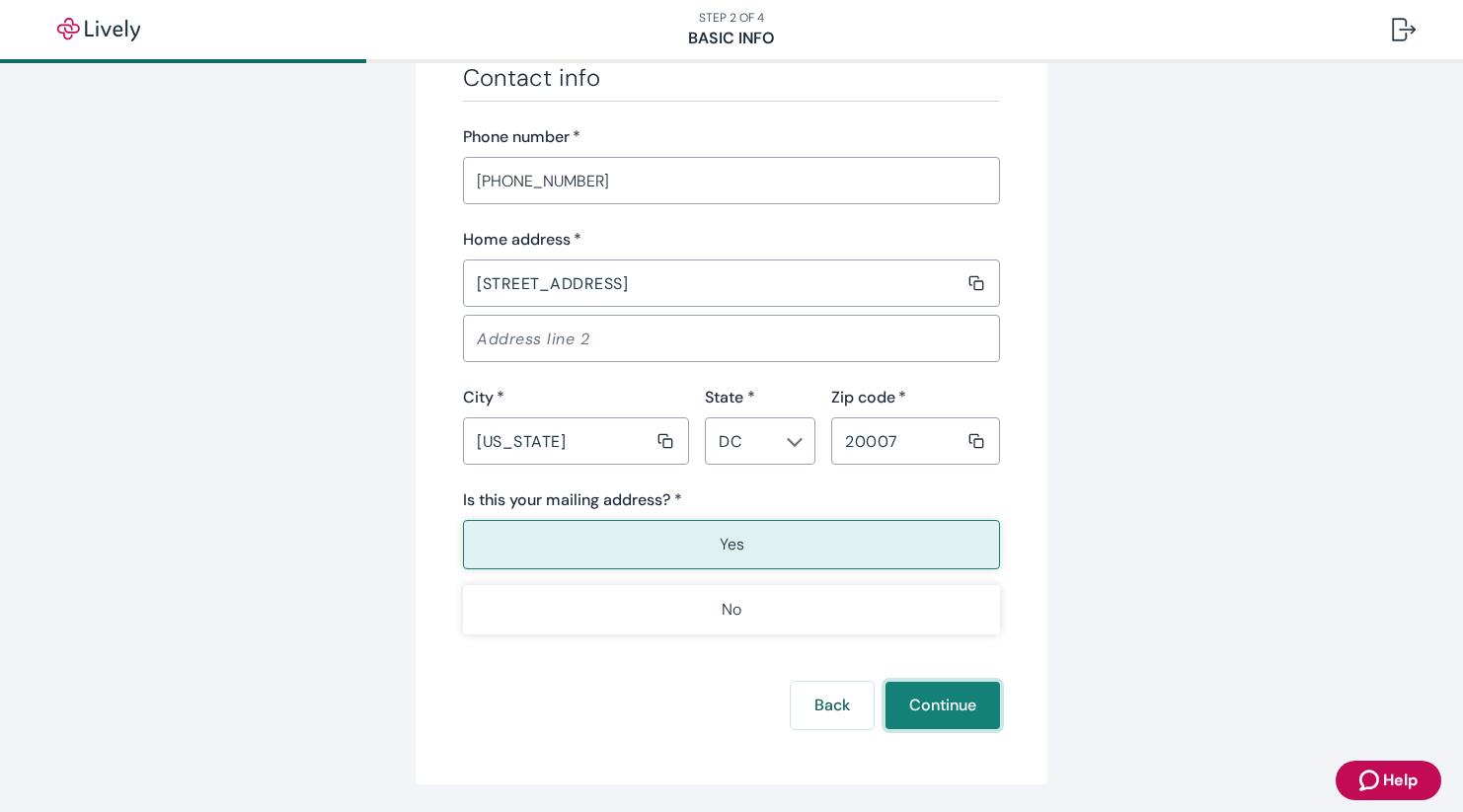 click on "Continue" at bounding box center (943, 705) 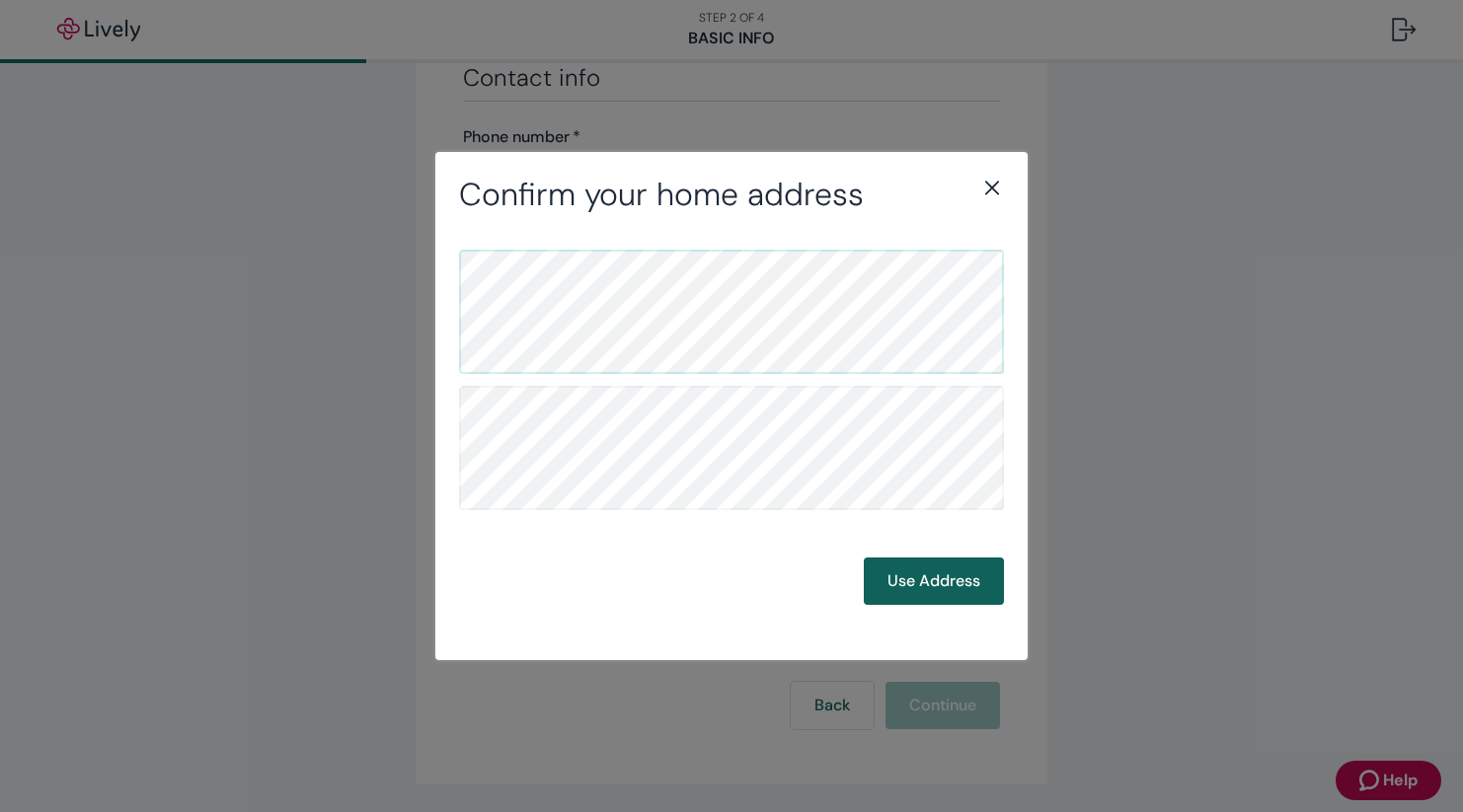 click on "Use Address" at bounding box center [934, 581] 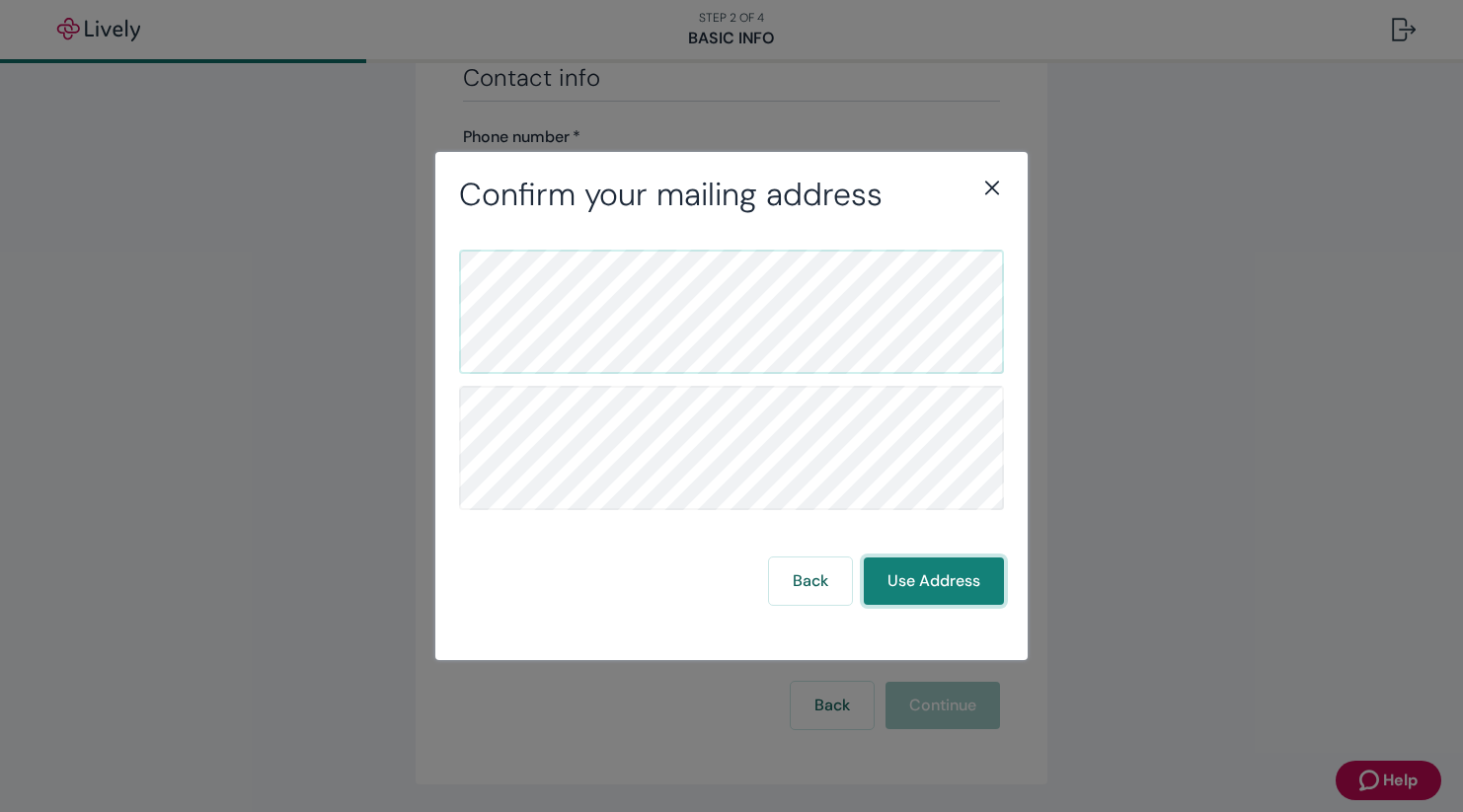 click on "Use Address" at bounding box center [934, 581] 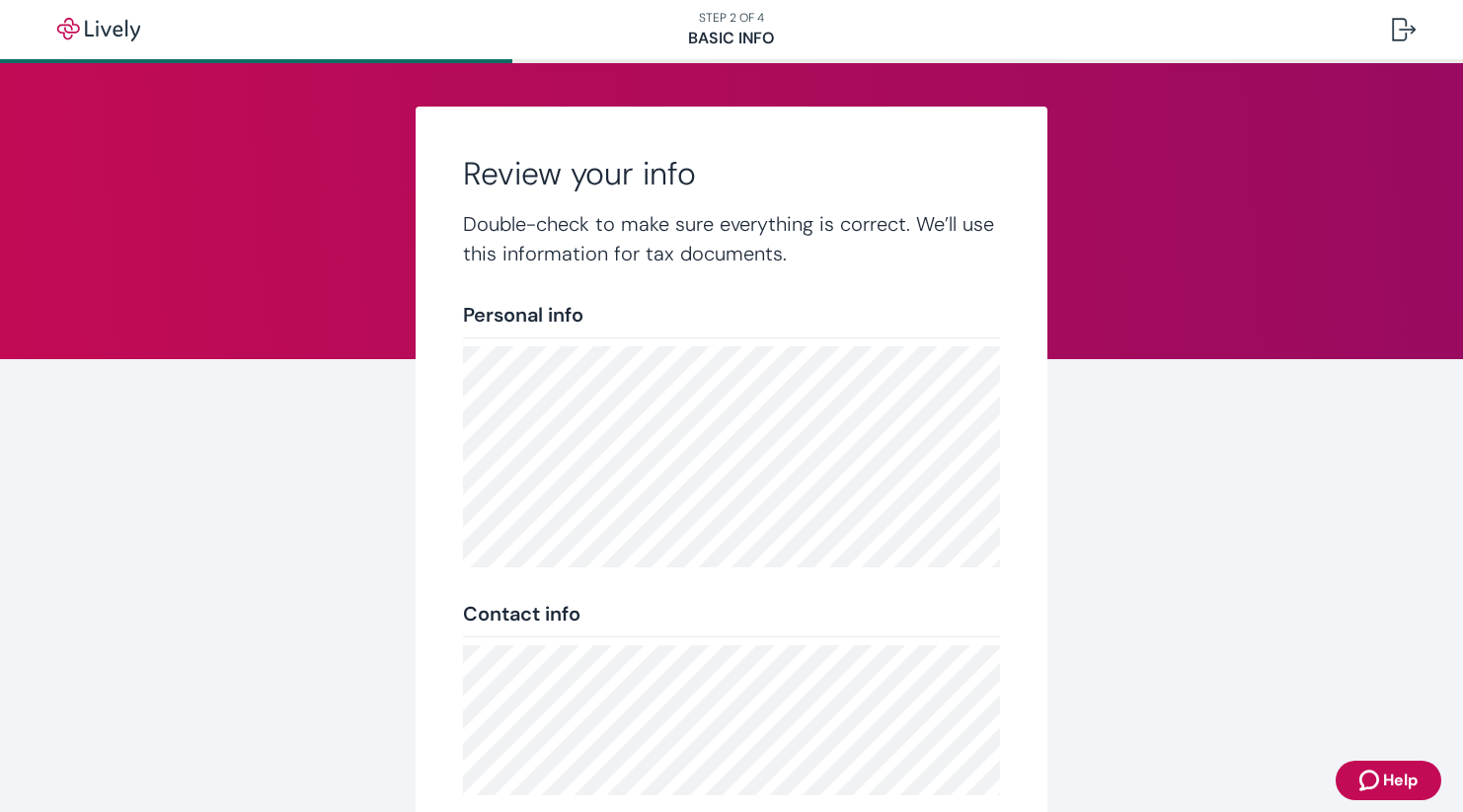 scroll, scrollTop: 307, scrollLeft: 0, axis: vertical 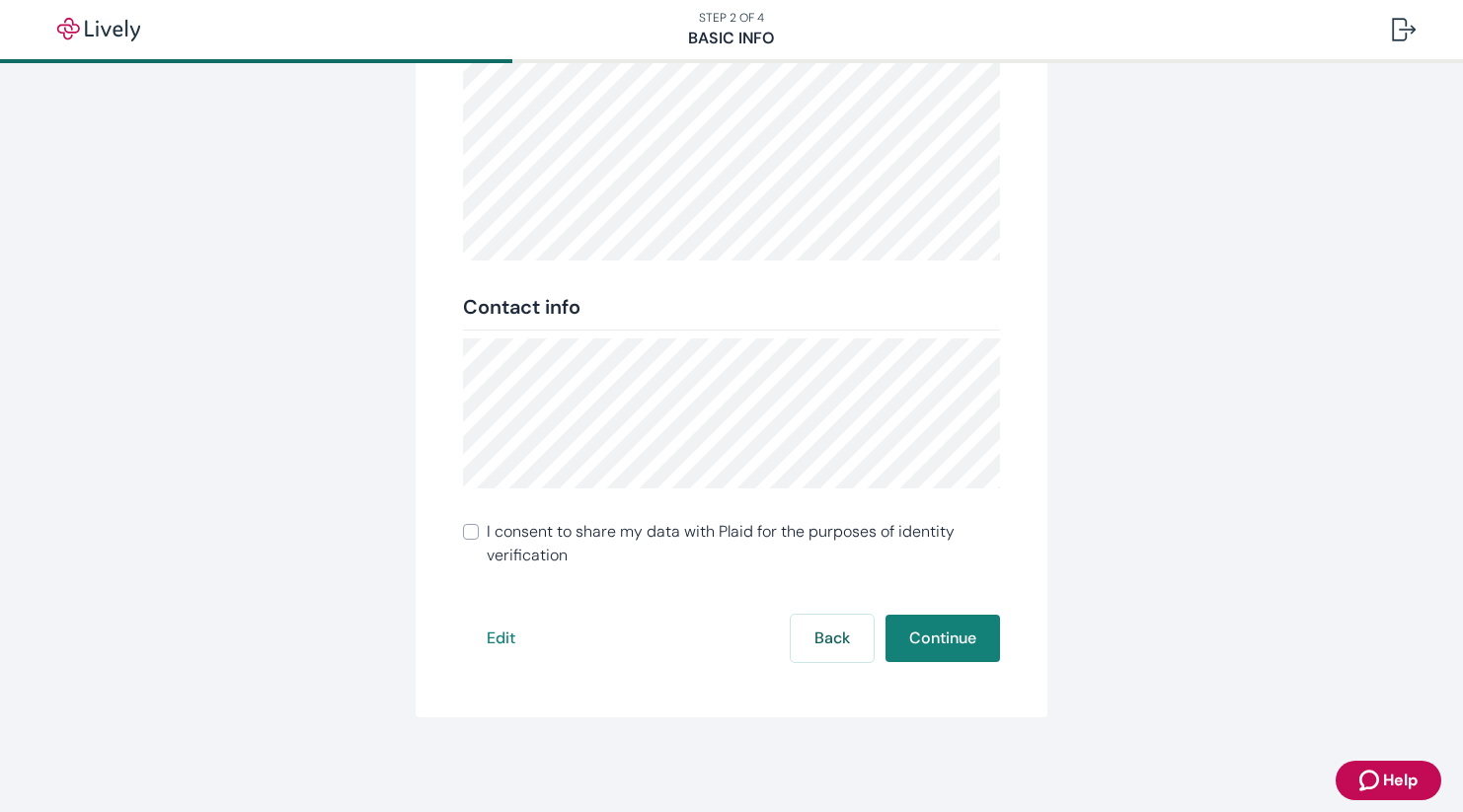 click on "I consent to share my data with Plaid for the purposes of identity verification" at bounding box center [471, 532] 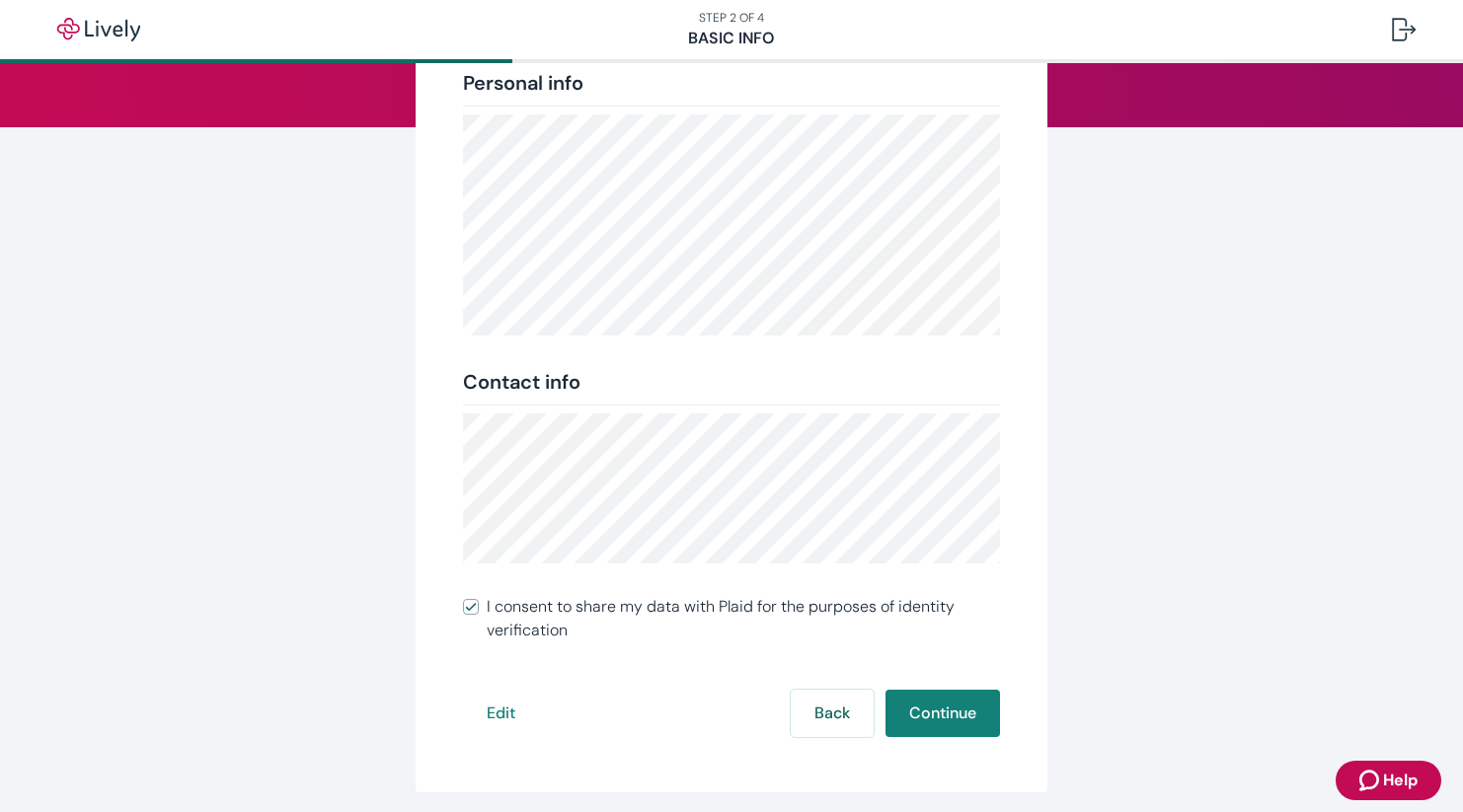 scroll, scrollTop: 307, scrollLeft: 0, axis: vertical 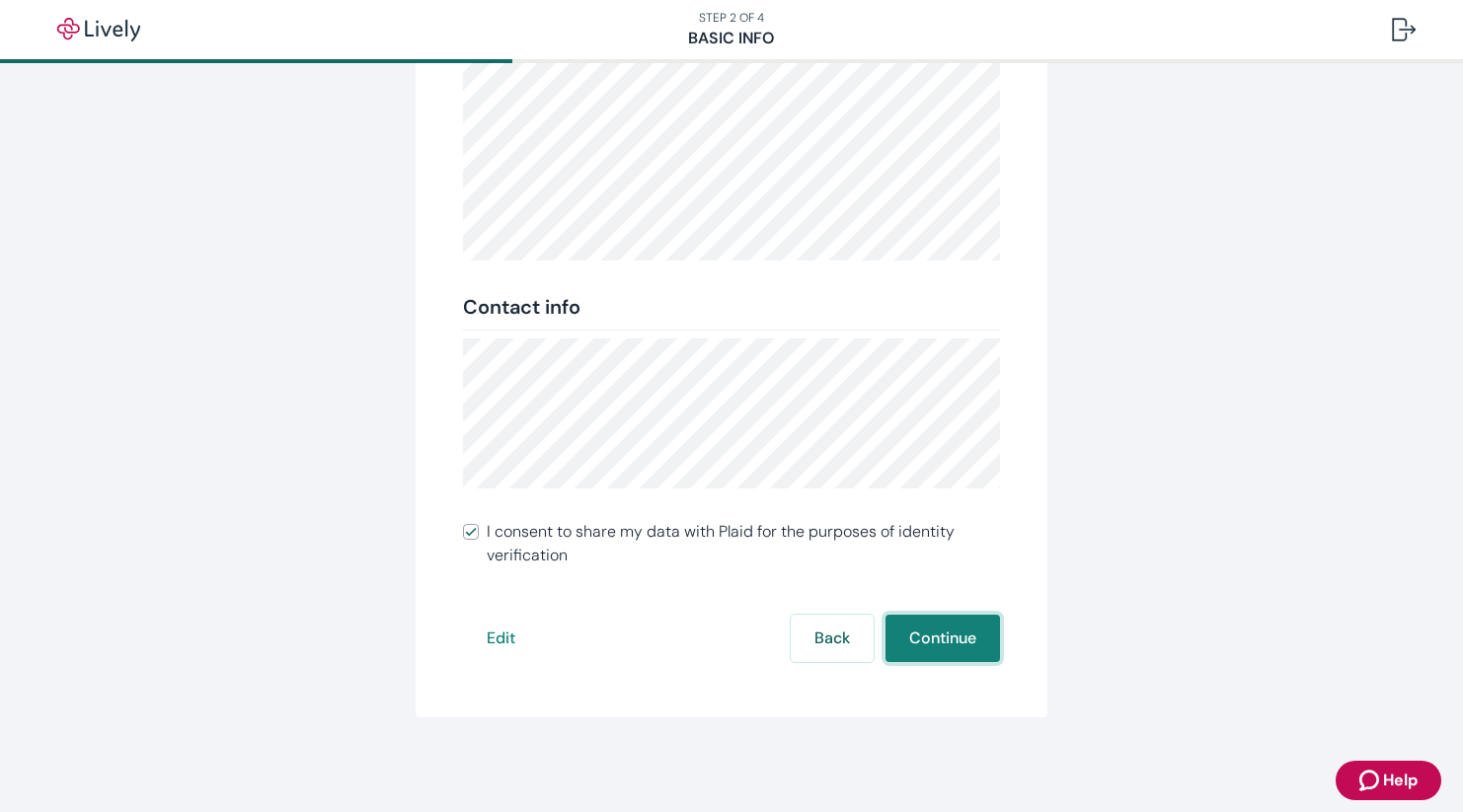 click on "Continue" at bounding box center (943, 638) 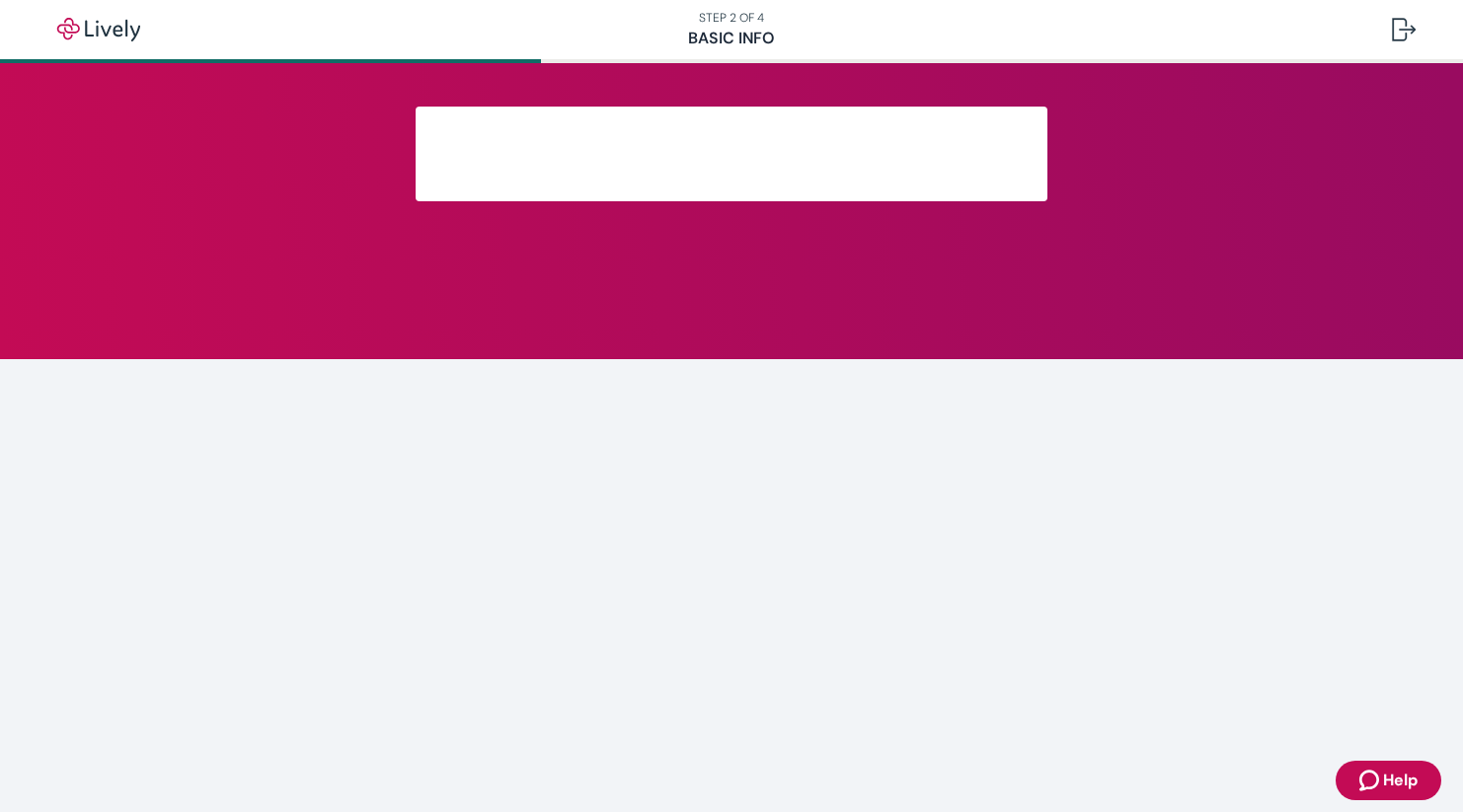 scroll, scrollTop: 0, scrollLeft: 0, axis: both 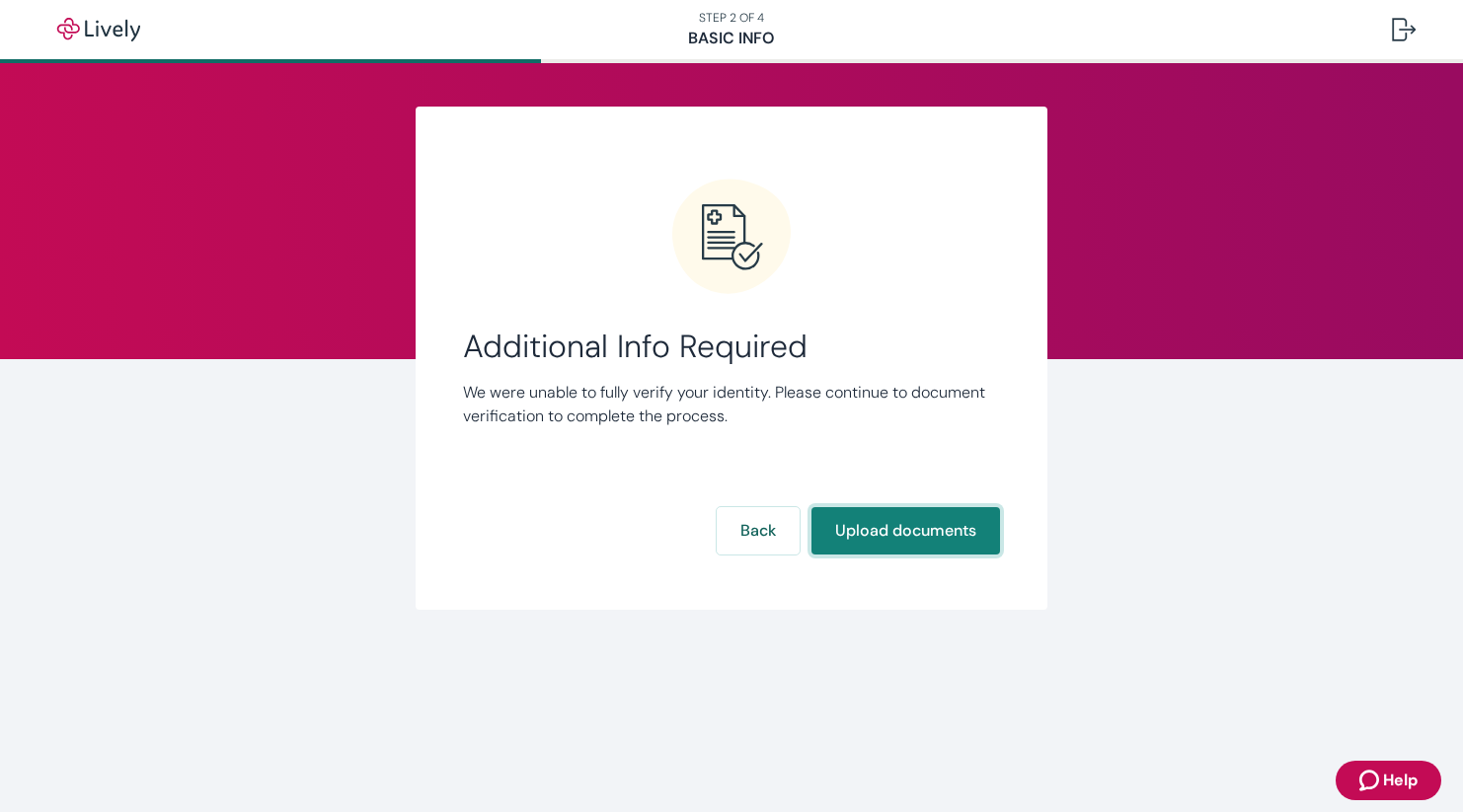 click on "Upload documents" at bounding box center (905, 531) 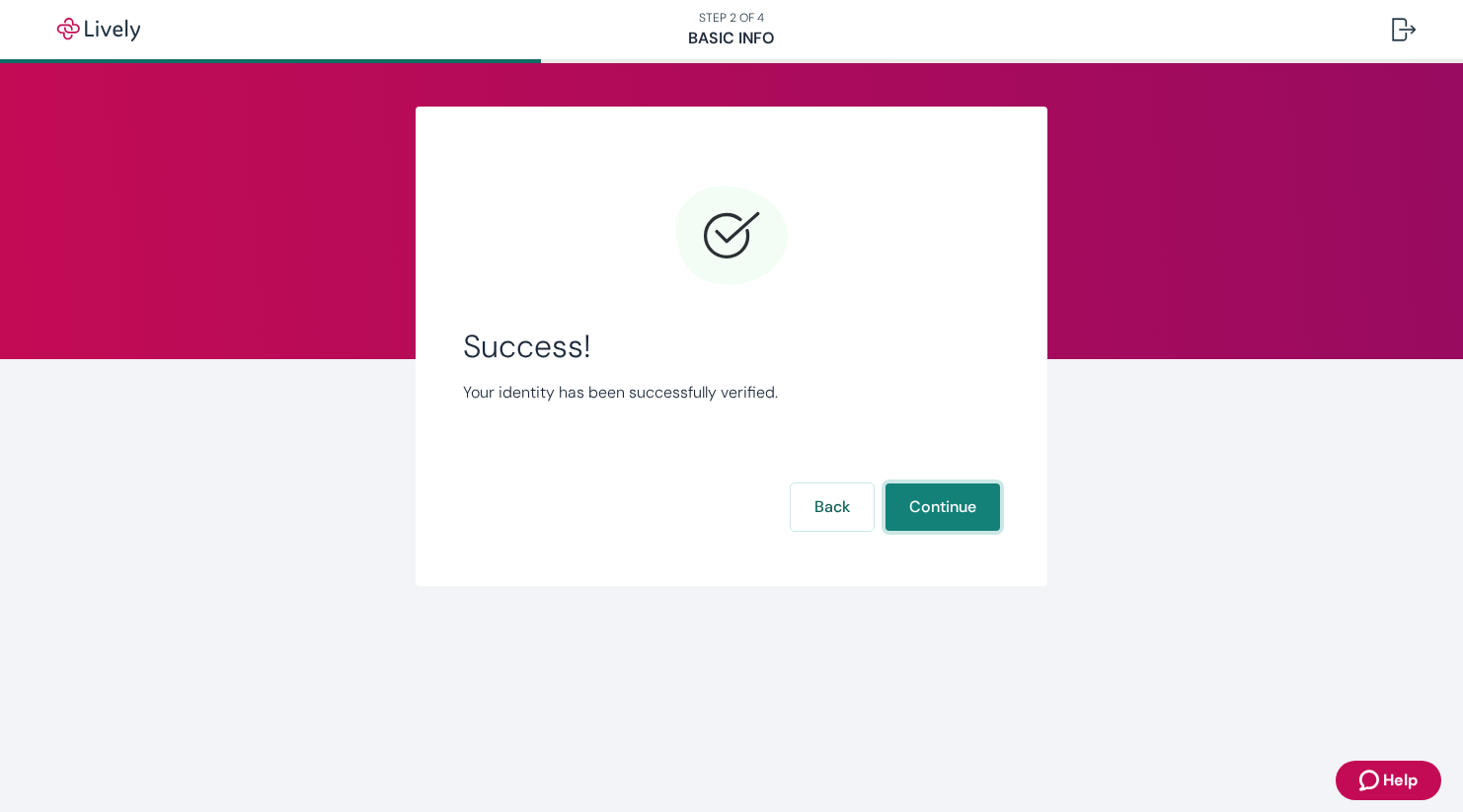 click on "Continue" at bounding box center (943, 507) 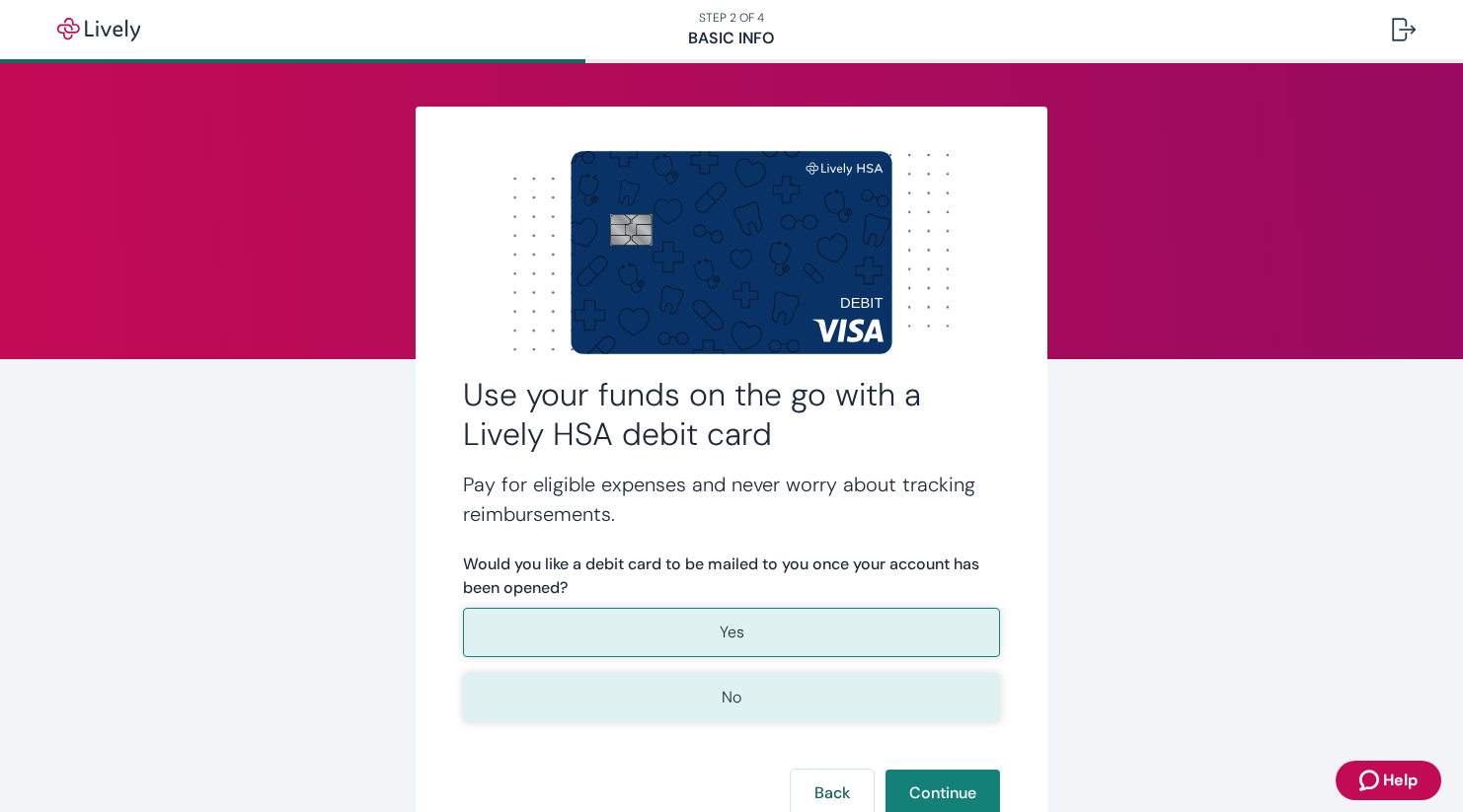 click on "No" at bounding box center (732, 698) 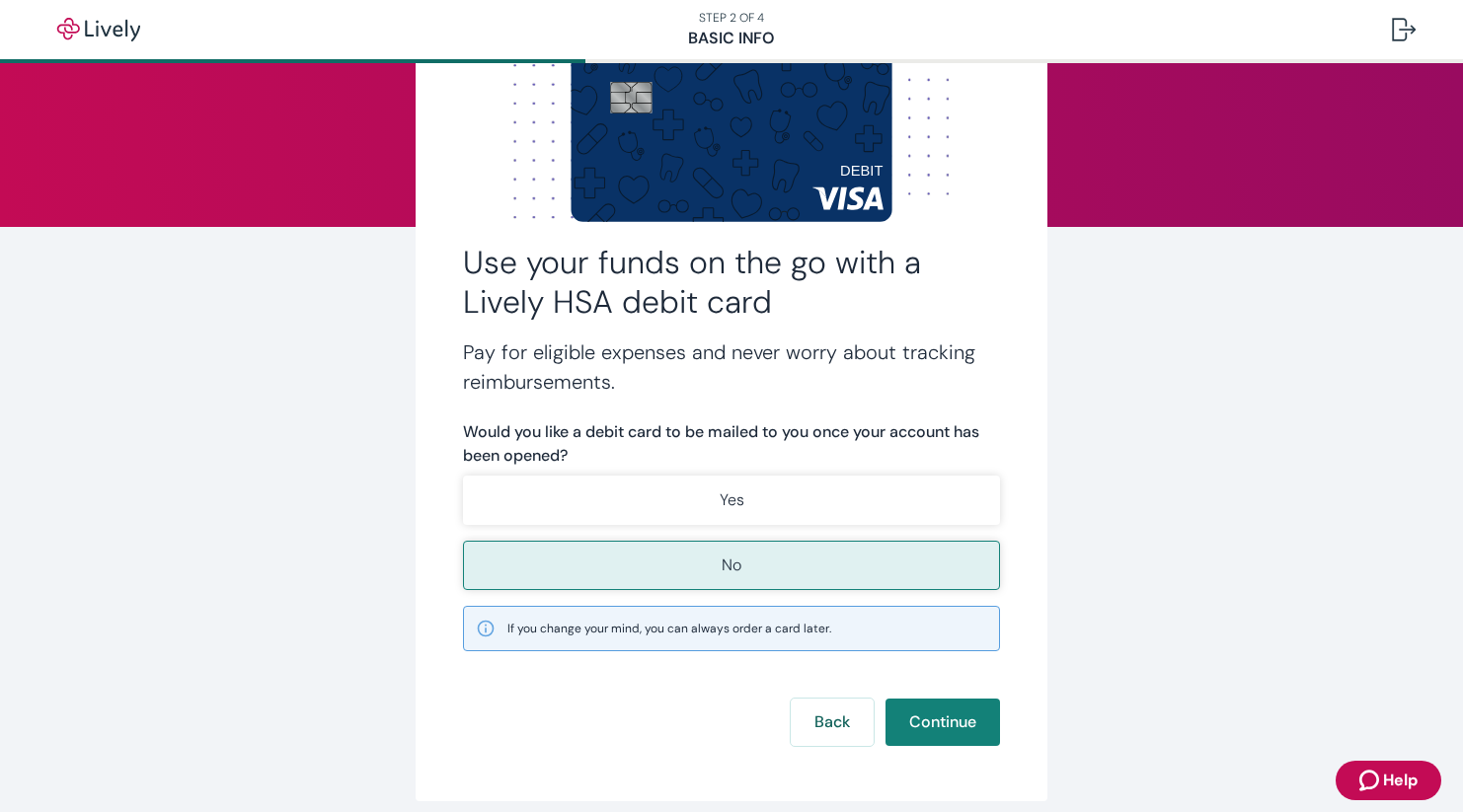 scroll, scrollTop: 141, scrollLeft: 0, axis: vertical 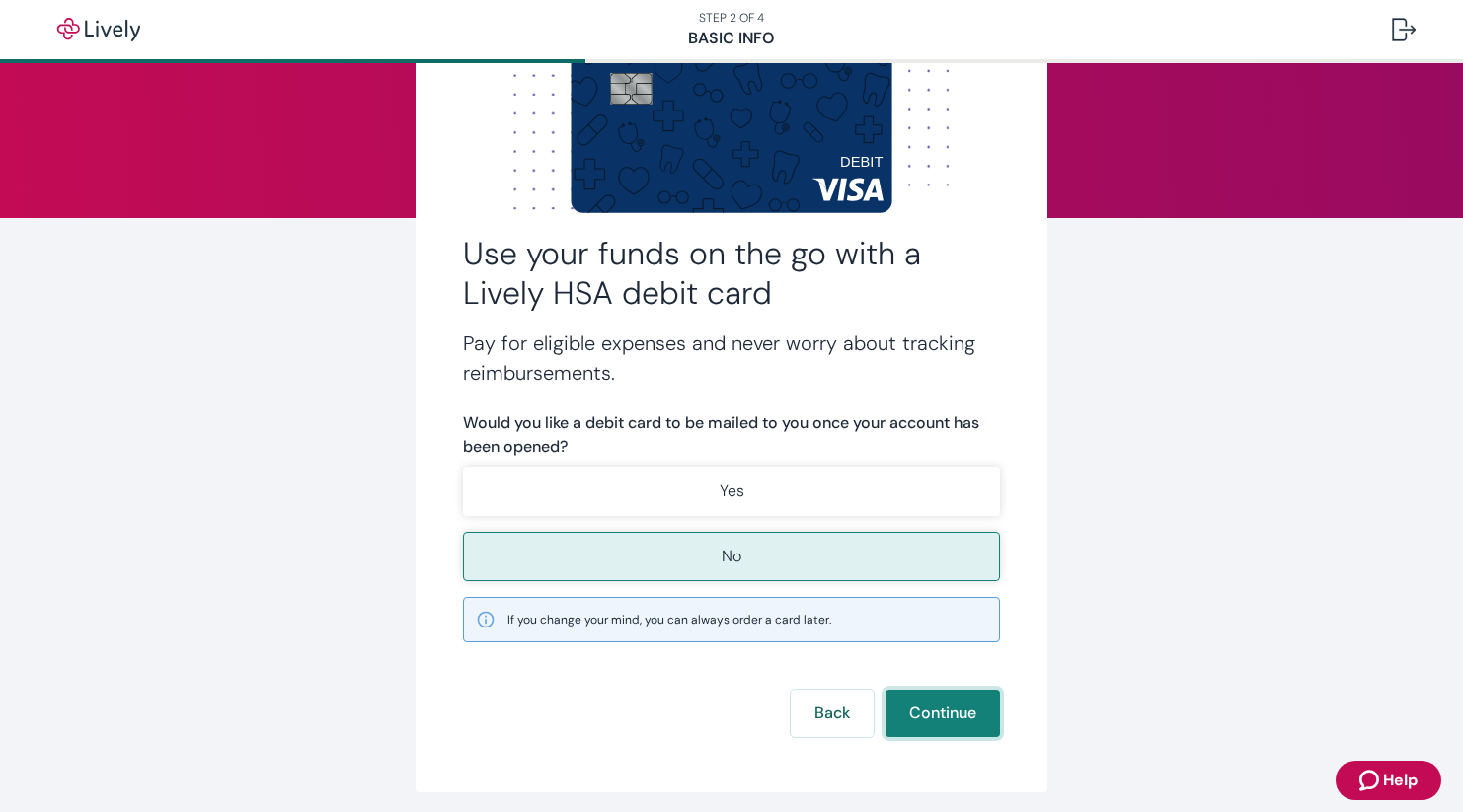 click on "Continue" at bounding box center [943, 713] 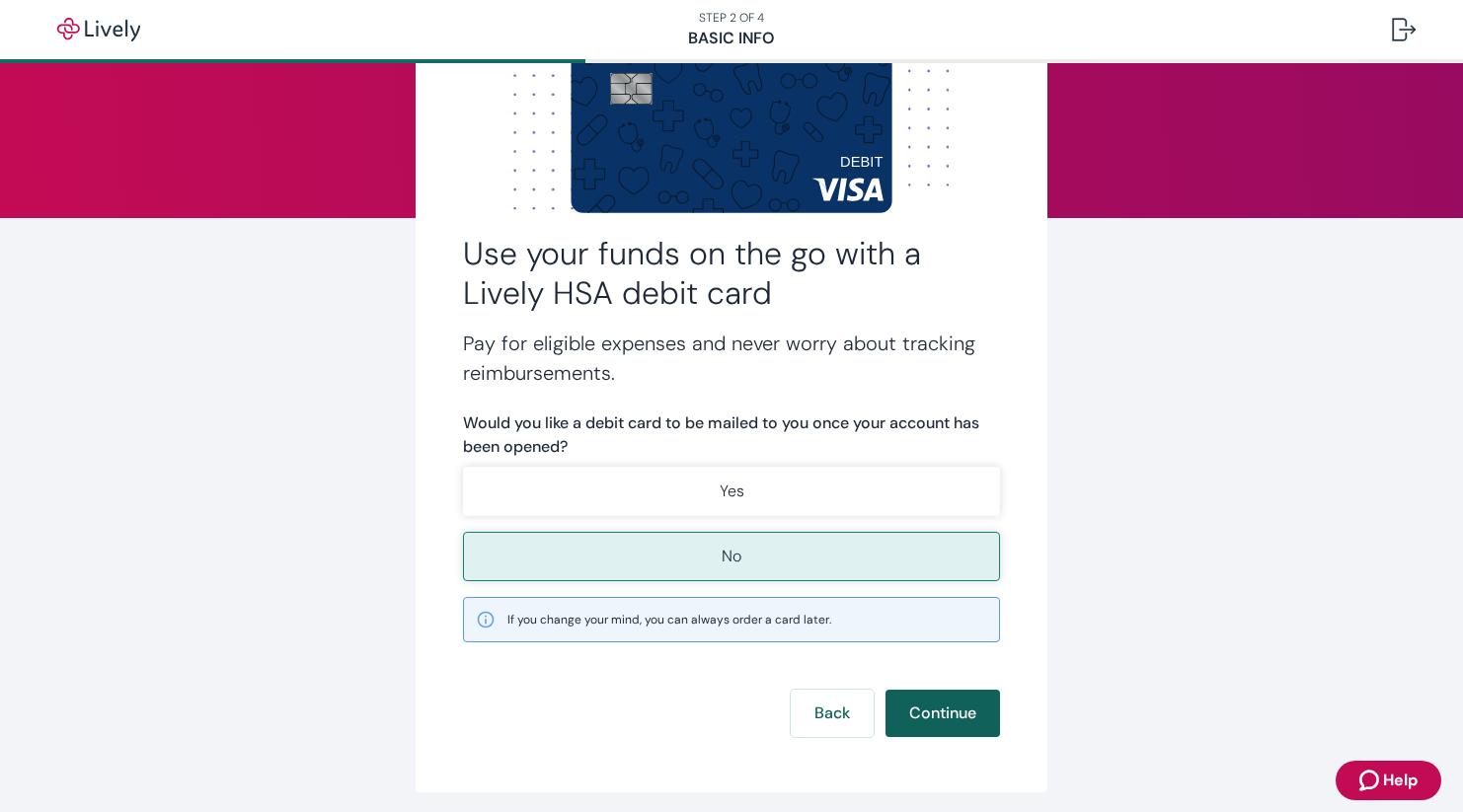 scroll, scrollTop: 0, scrollLeft: 0, axis: both 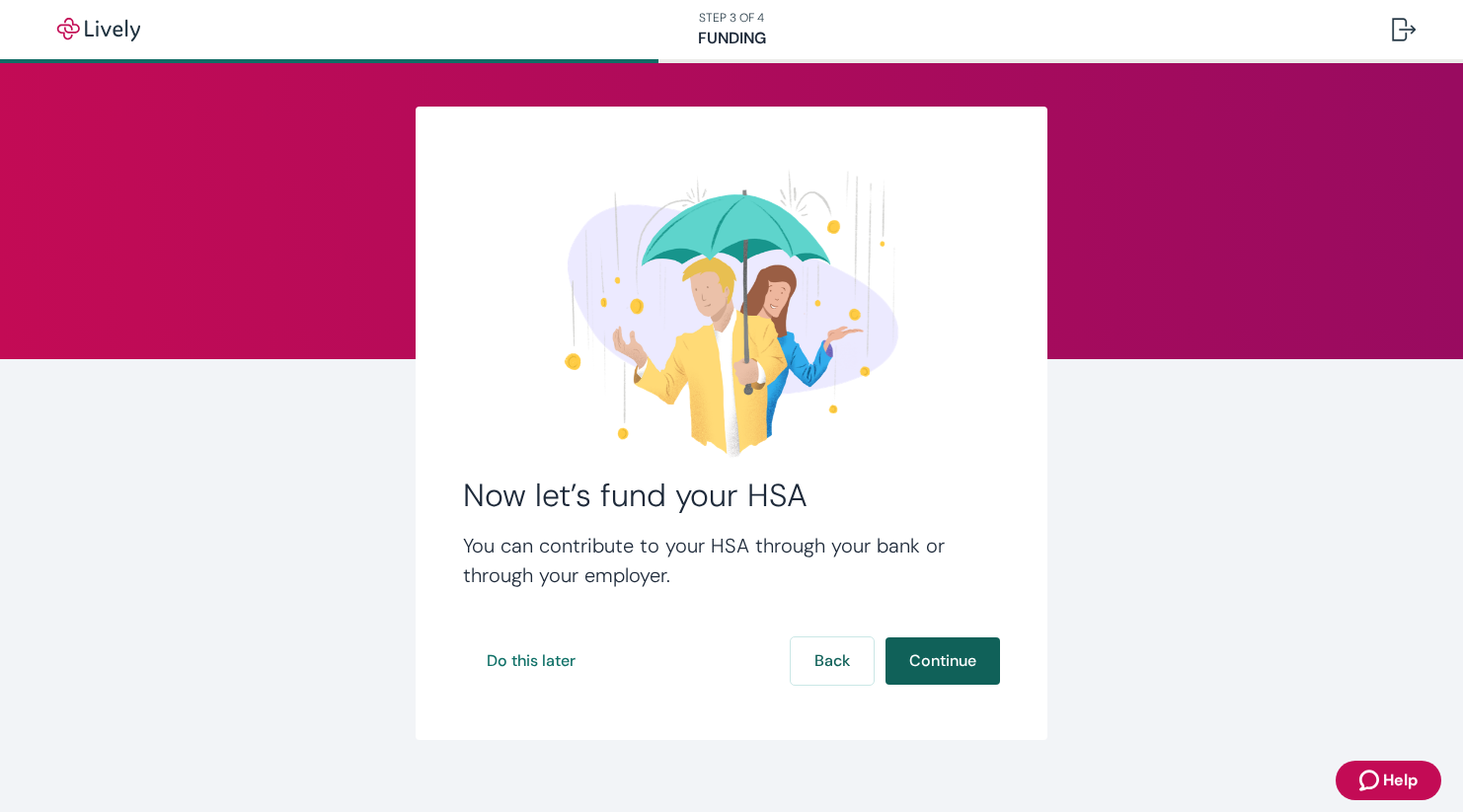 click on "Continue" at bounding box center [943, 661] 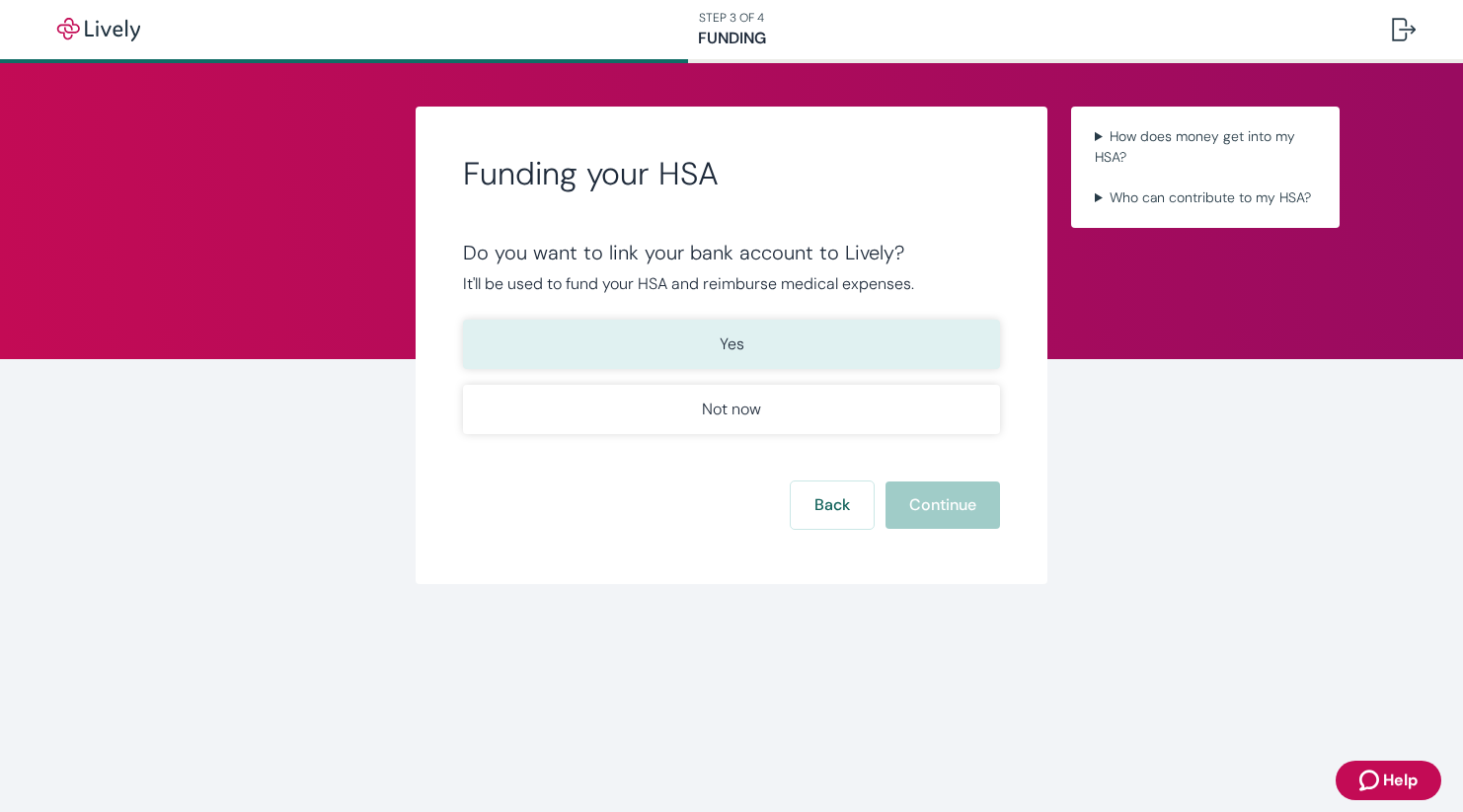 click on "Yes" at bounding box center [732, 344] 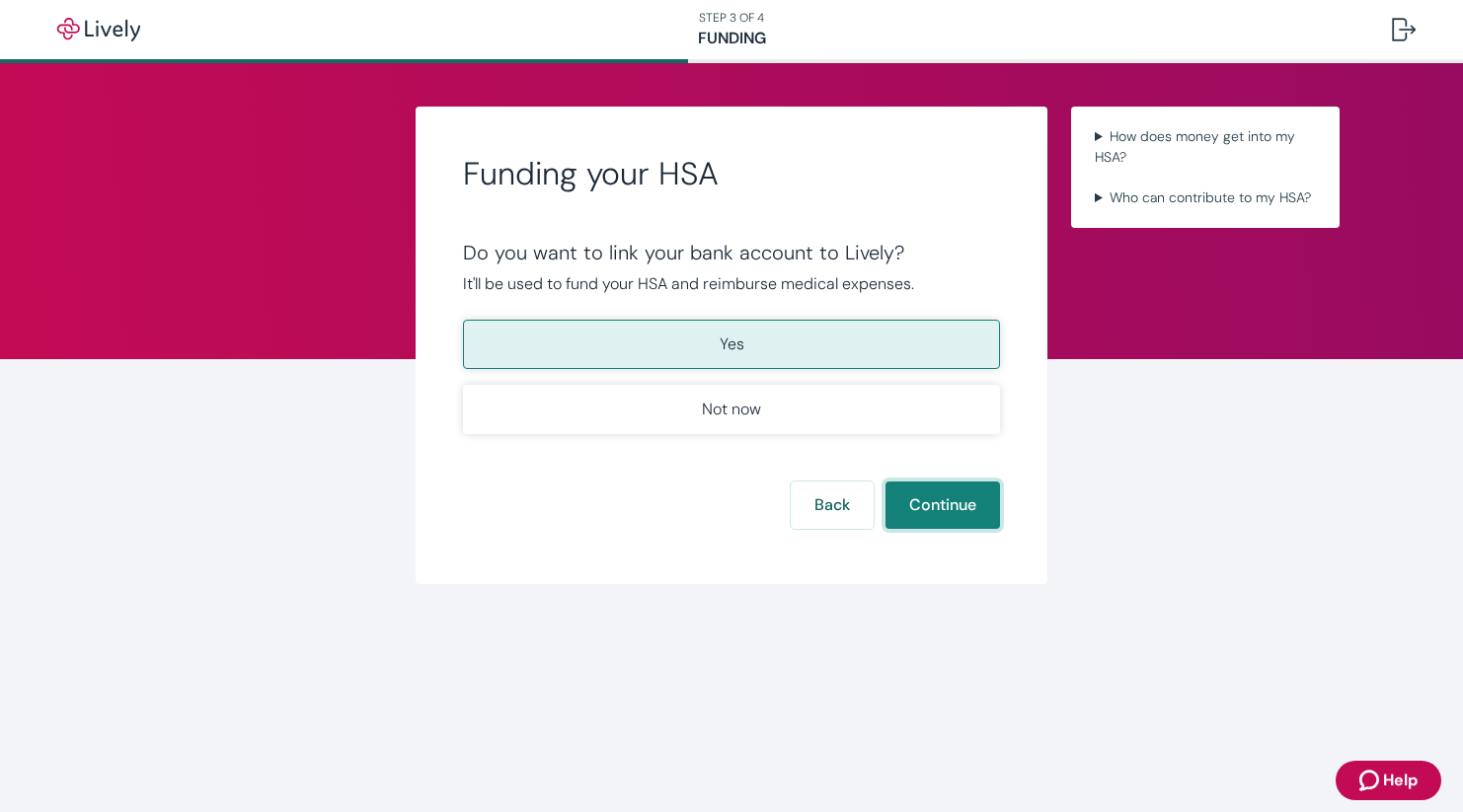 click on "Continue" at bounding box center (943, 505) 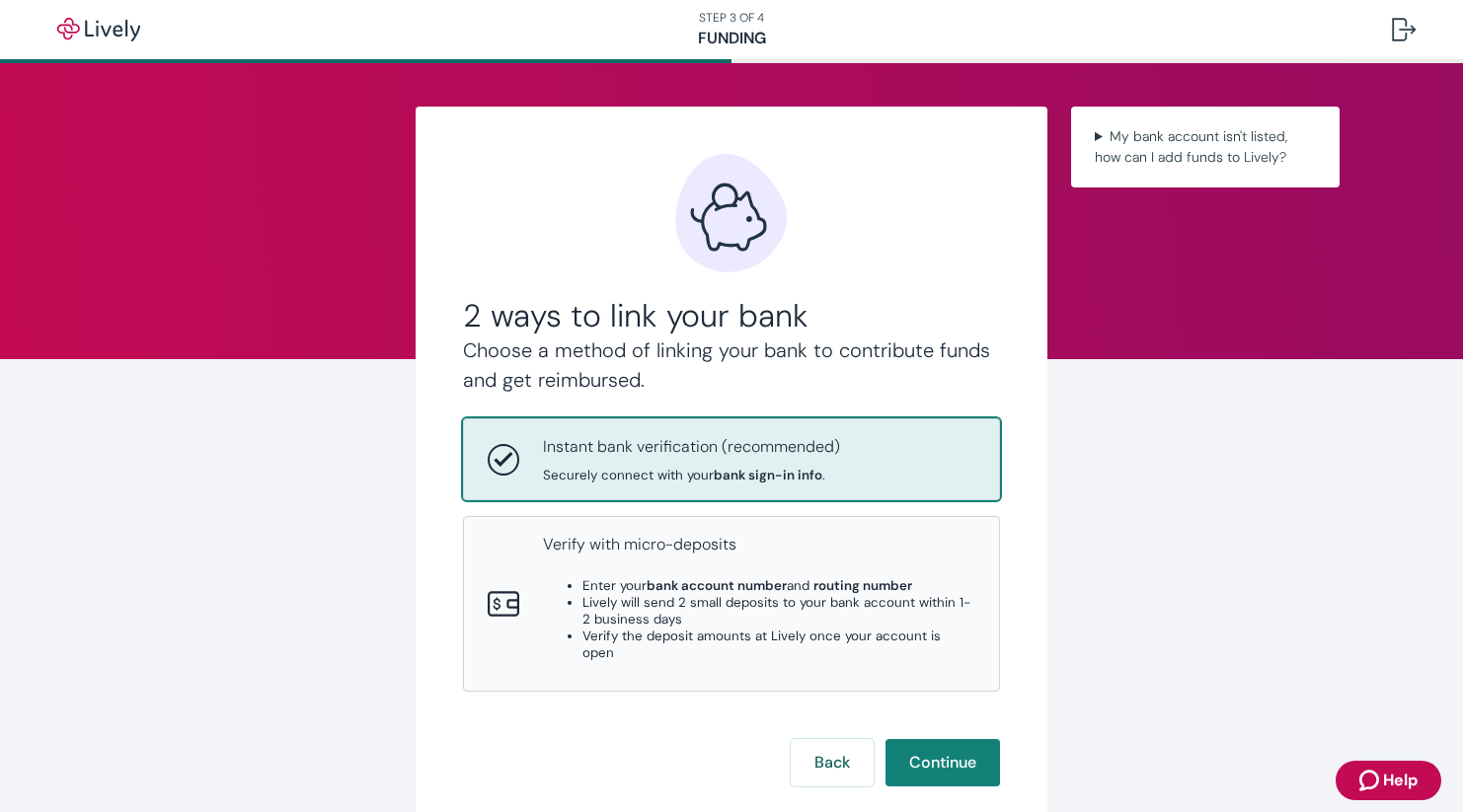 click on "Securely connect with your  bank sign-in info ." at bounding box center (691, 475) 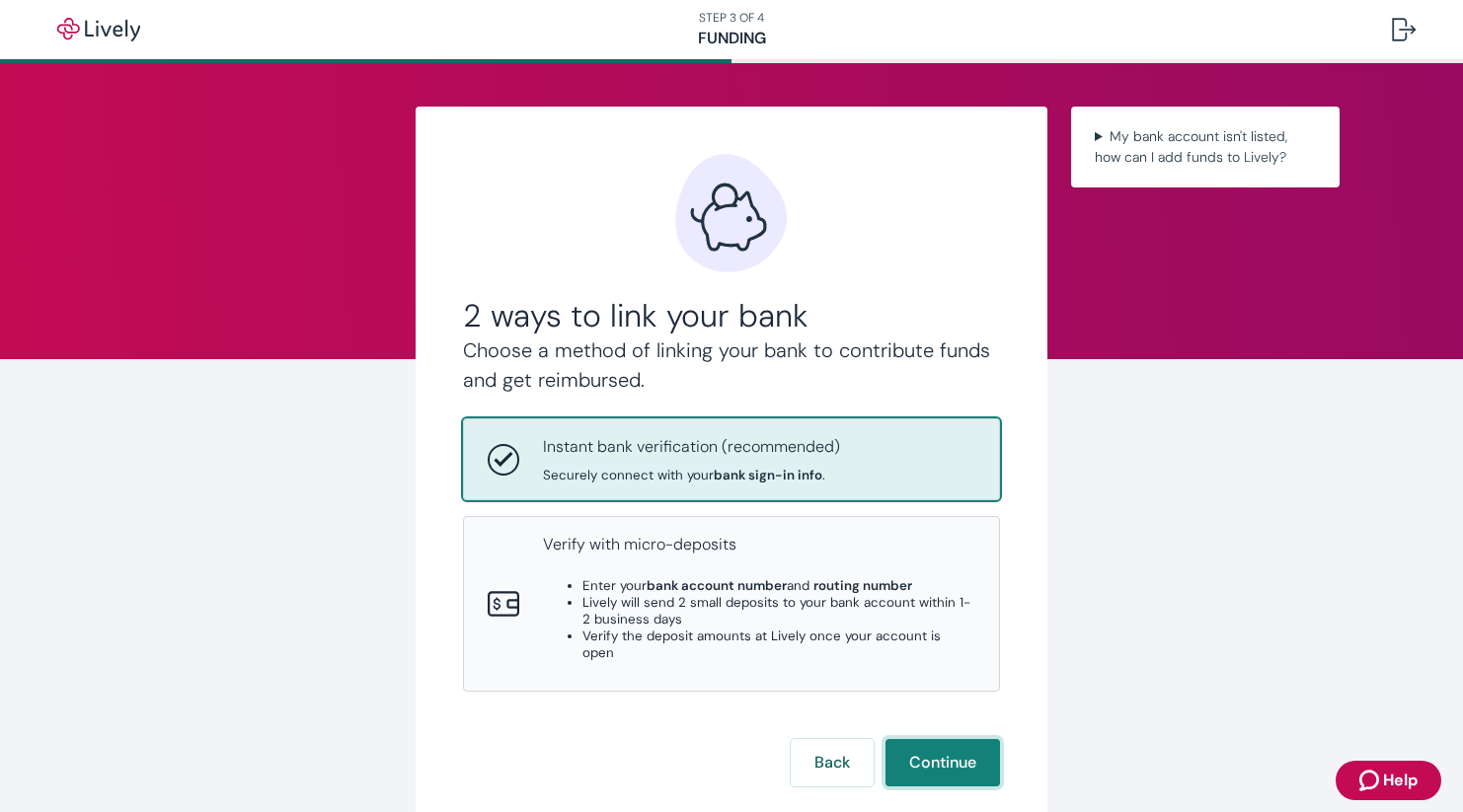 click on "Continue" at bounding box center [943, 763] 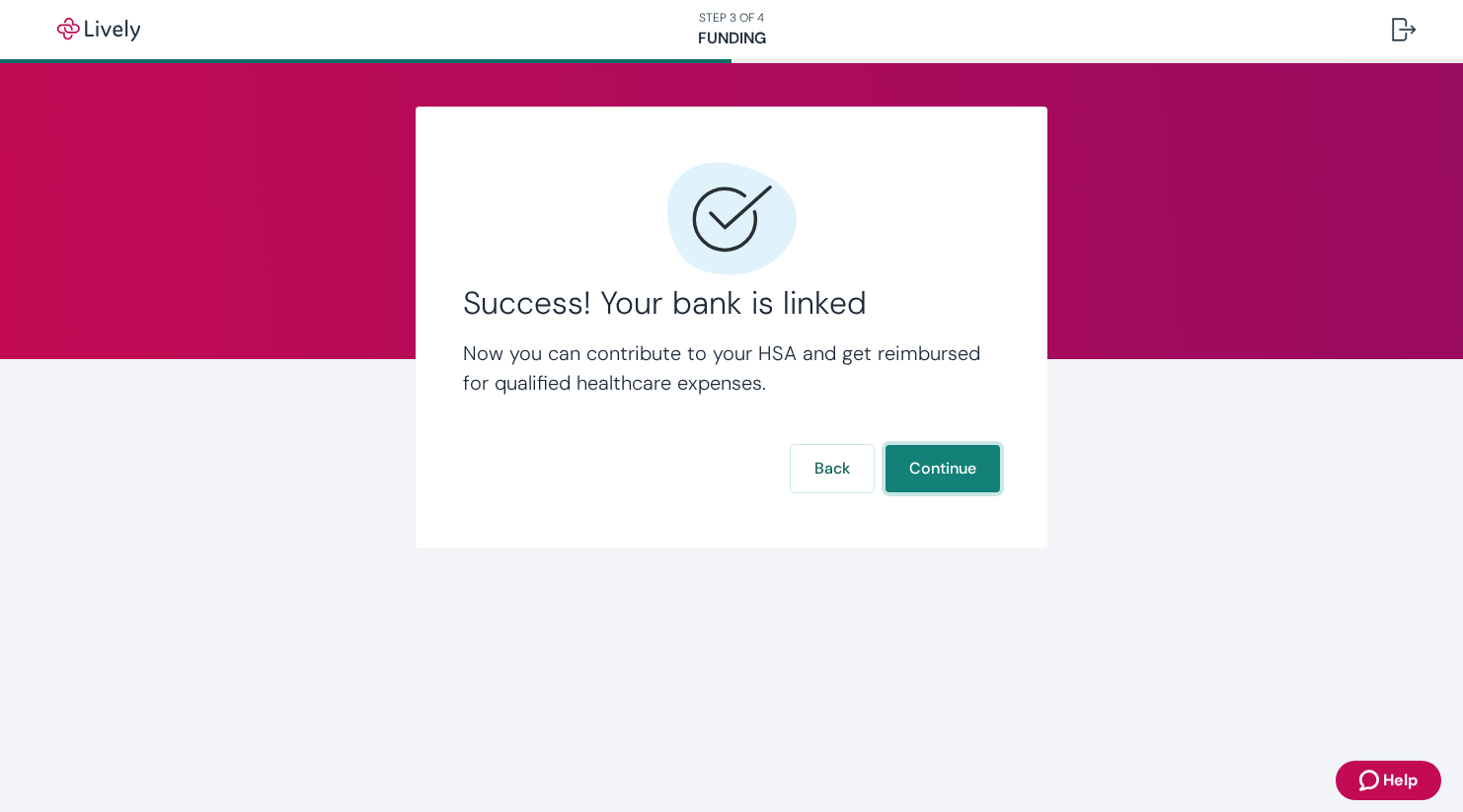 click on "Continue" at bounding box center (943, 469) 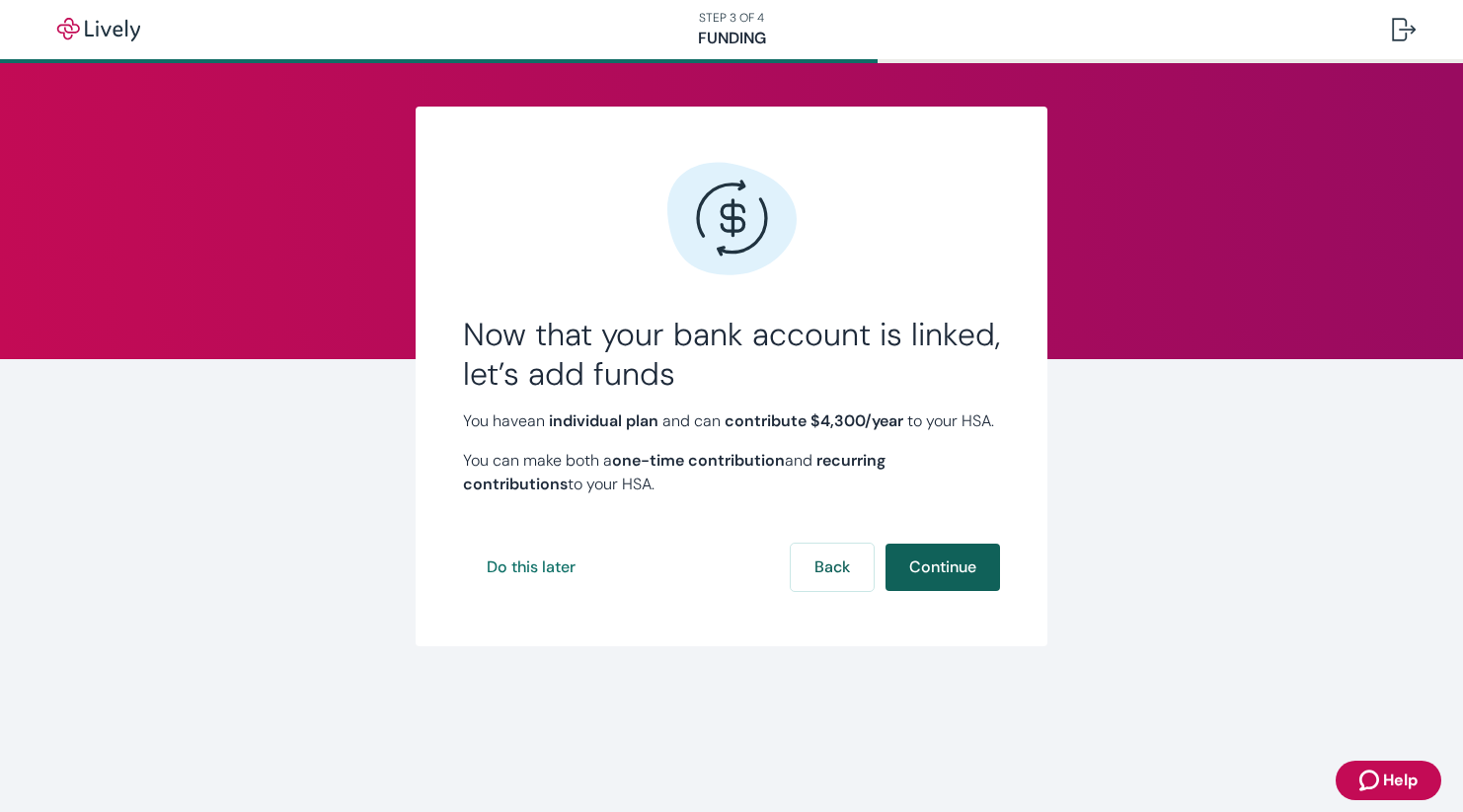 click on "Continue" at bounding box center (943, 567) 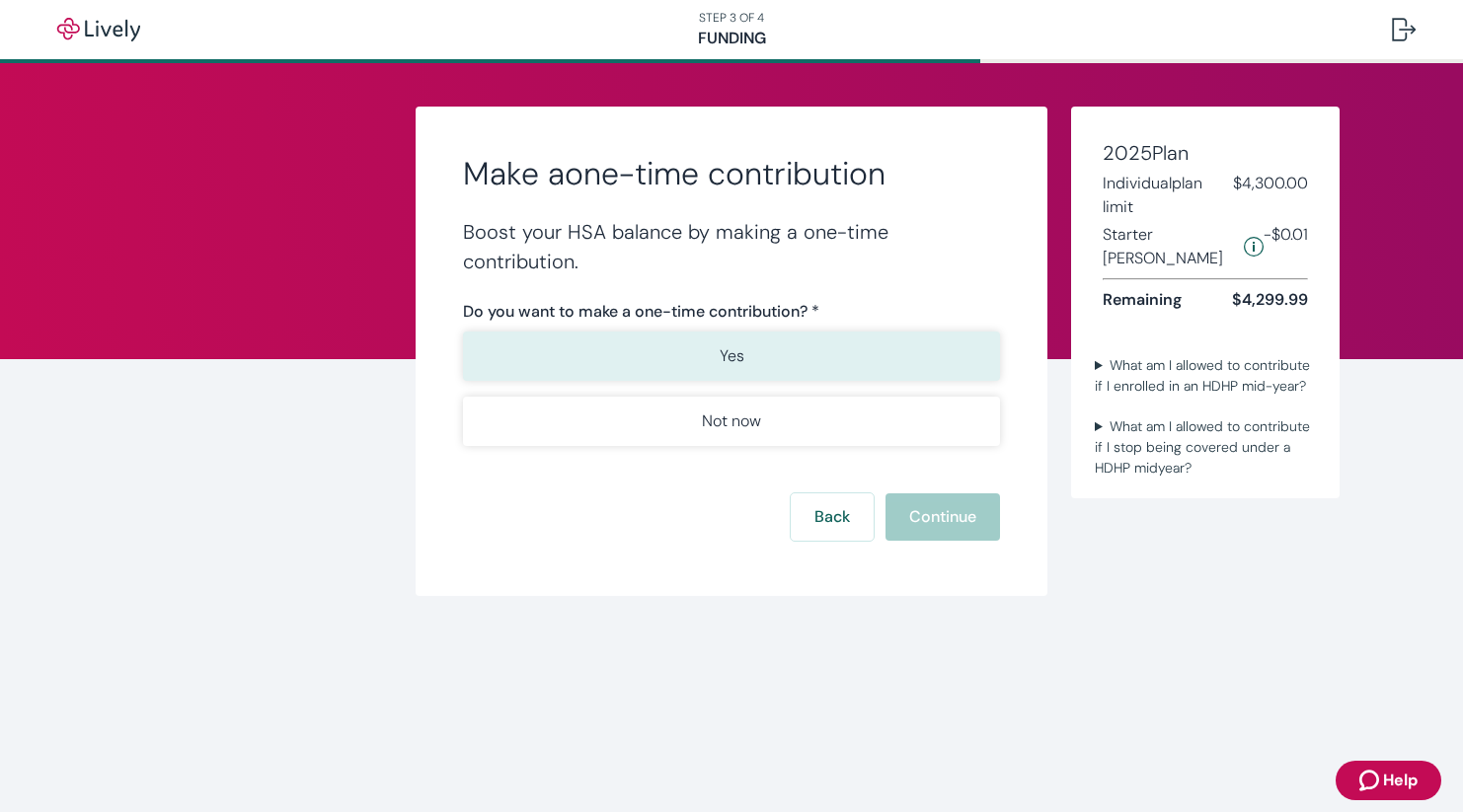 click on "Yes" at bounding box center (732, 356) 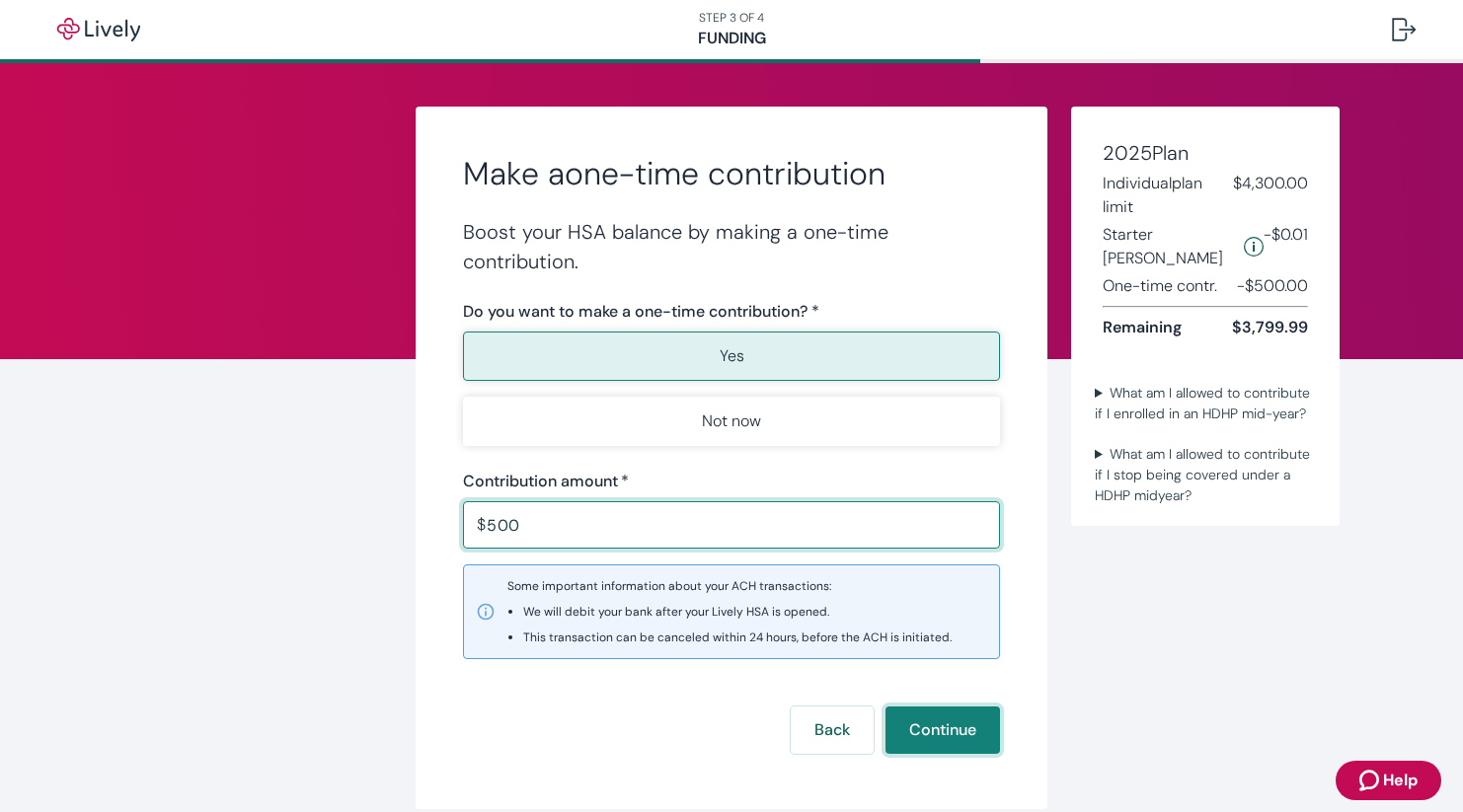 type on "500.00" 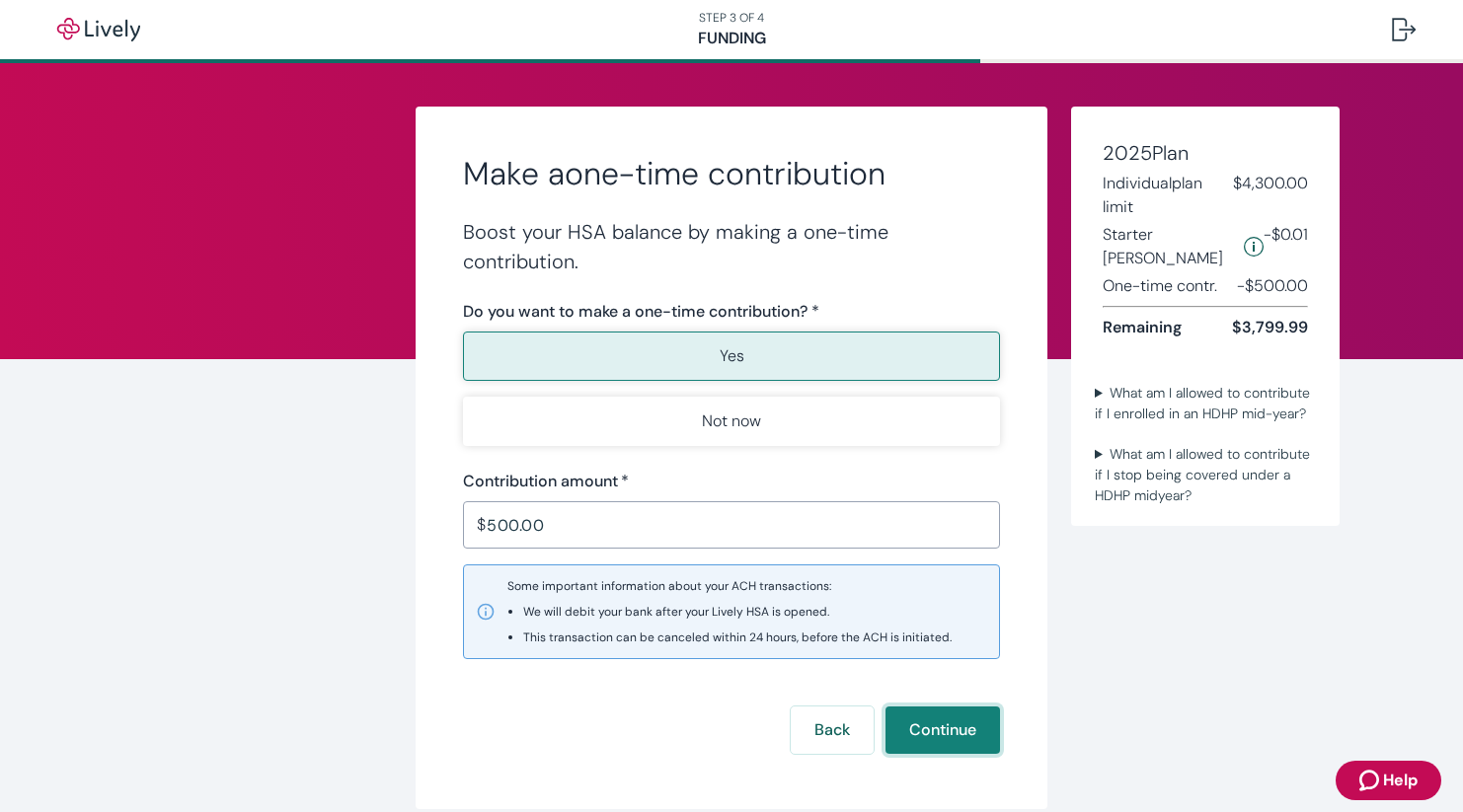 click on "Continue" at bounding box center [943, 730] 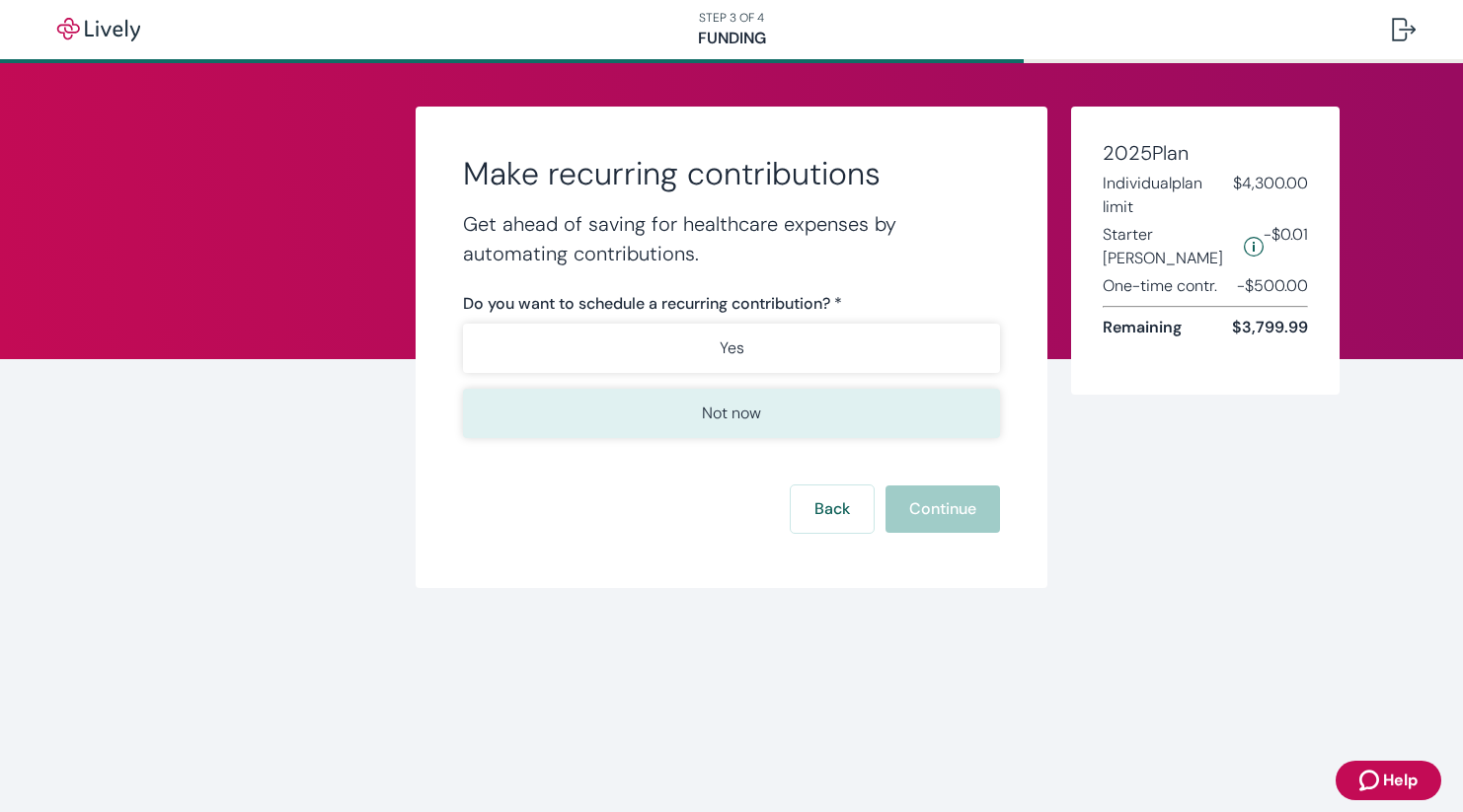 click on "Not now" at bounding box center [732, 413] 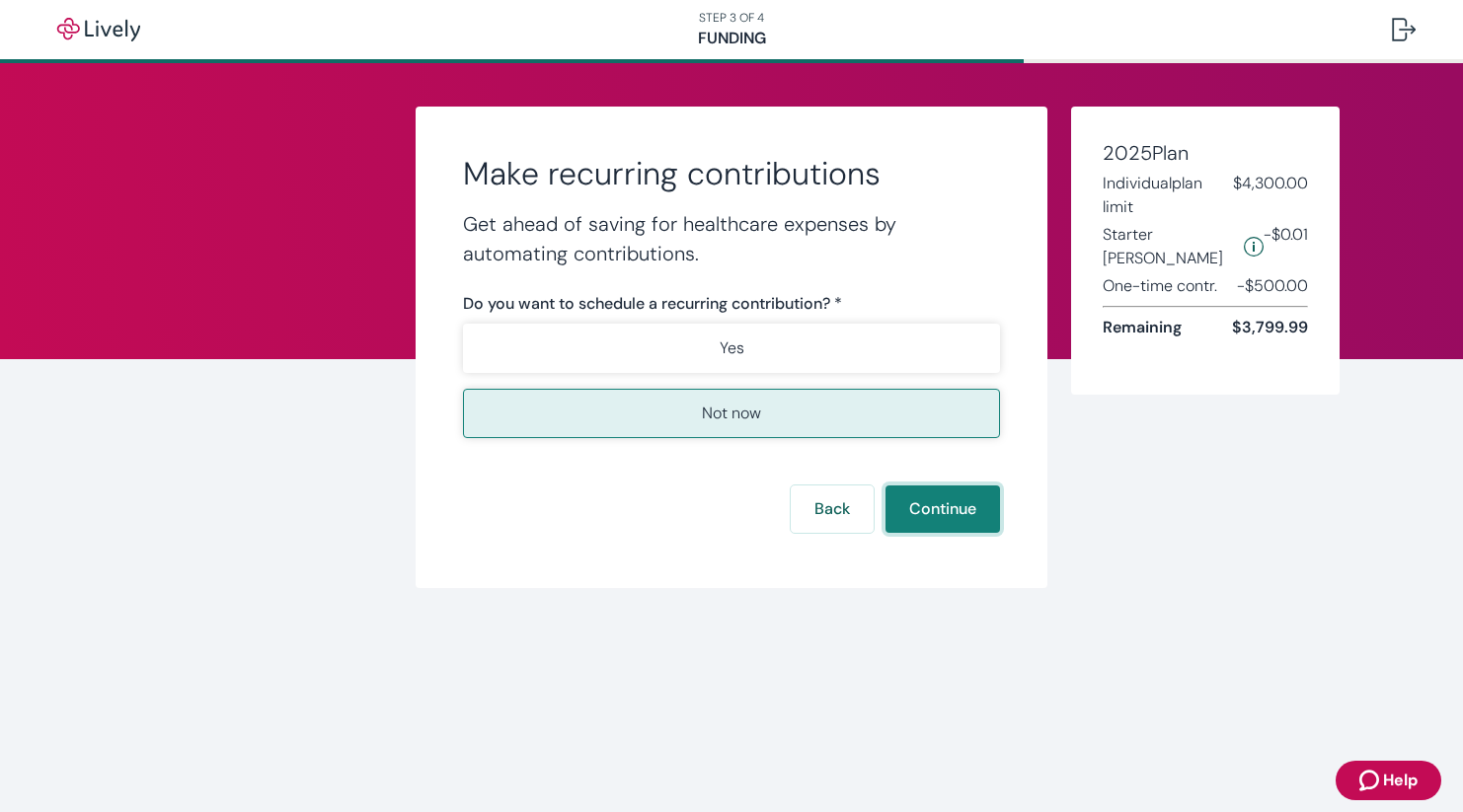 click on "Continue" at bounding box center (943, 509) 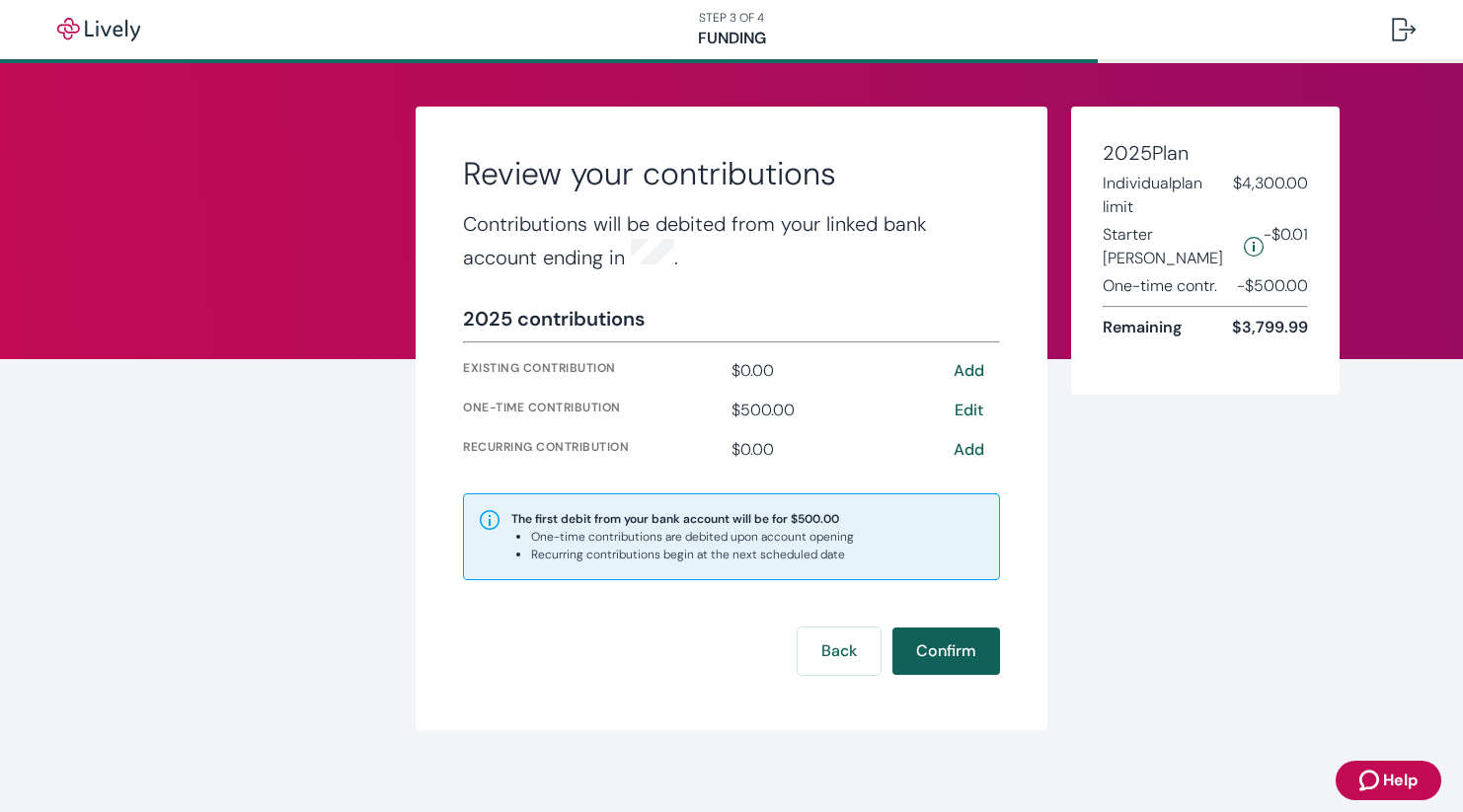 click on "Confirm" at bounding box center [946, 651] 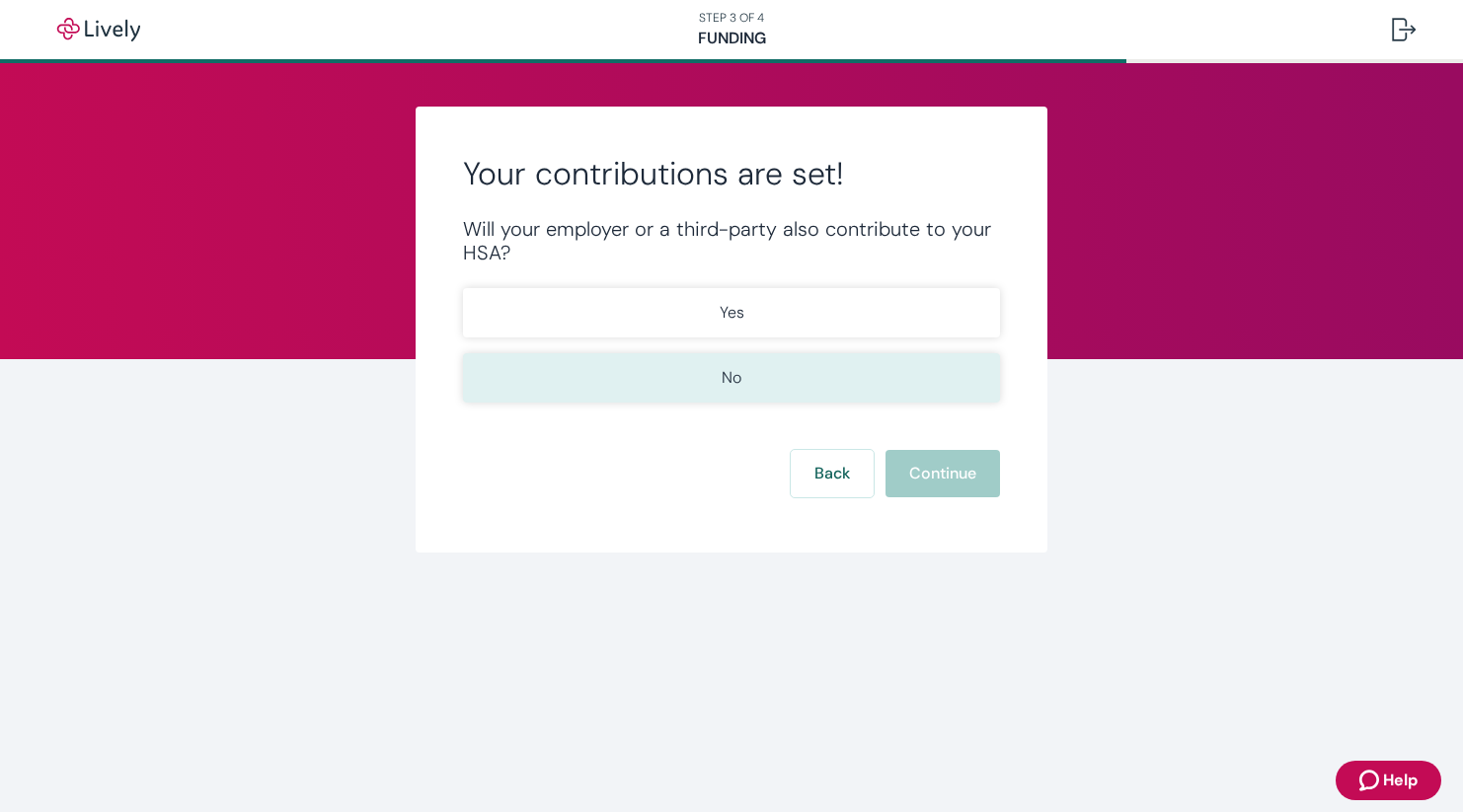 click on "No" at bounding box center [732, 378] 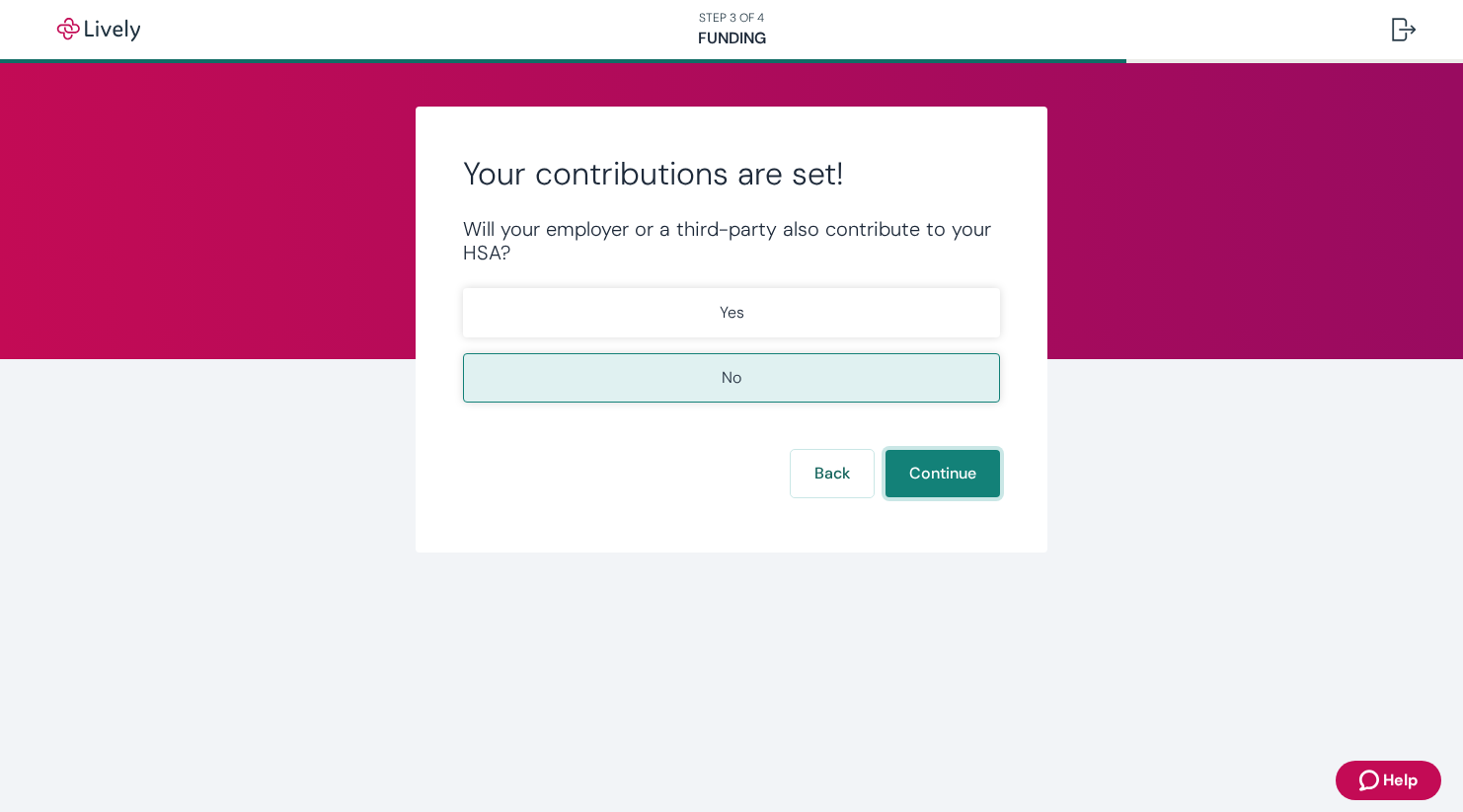 click on "Continue" at bounding box center [943, 474] 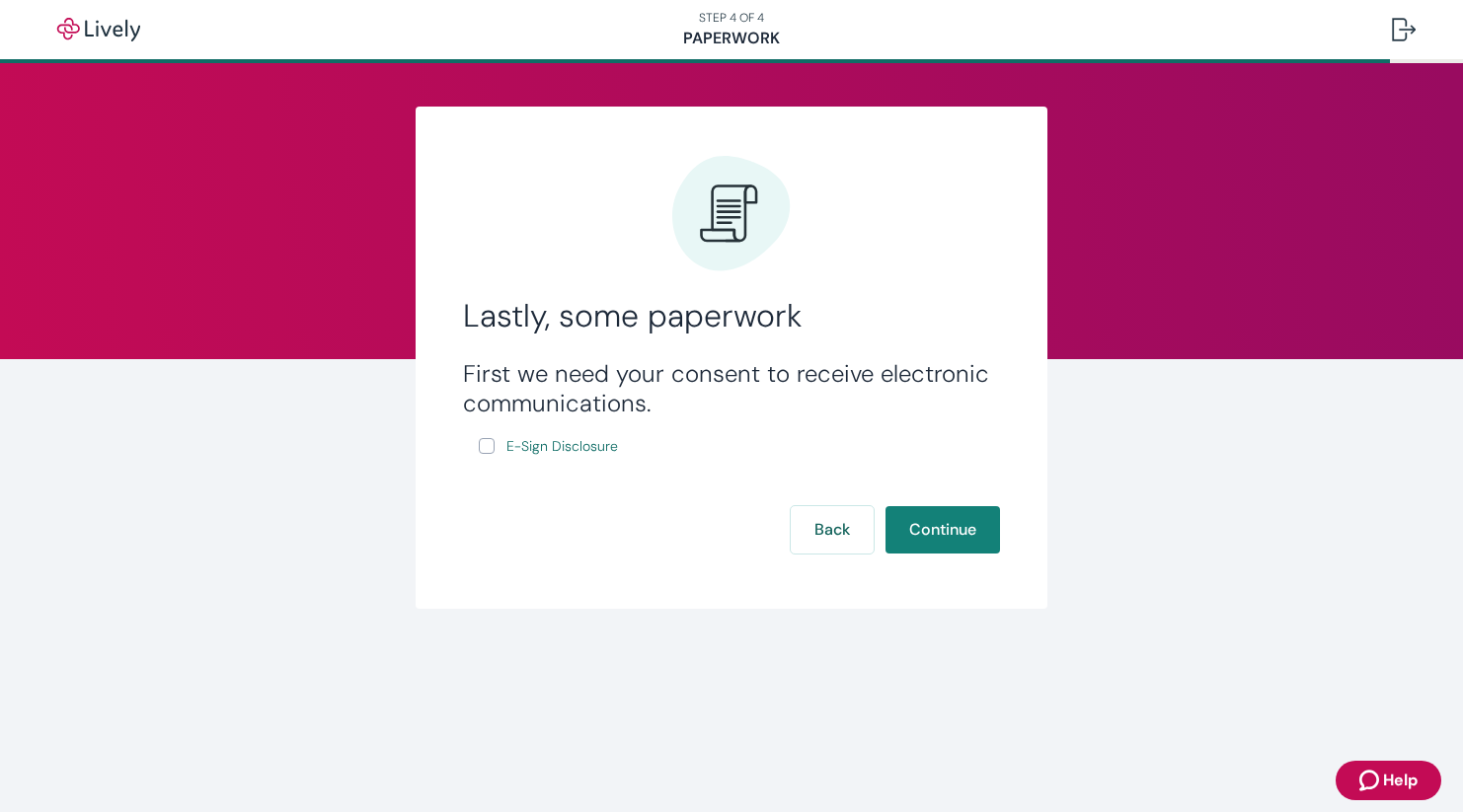 click on "E-Sign Disclosure" at bounding box center [487, 446] 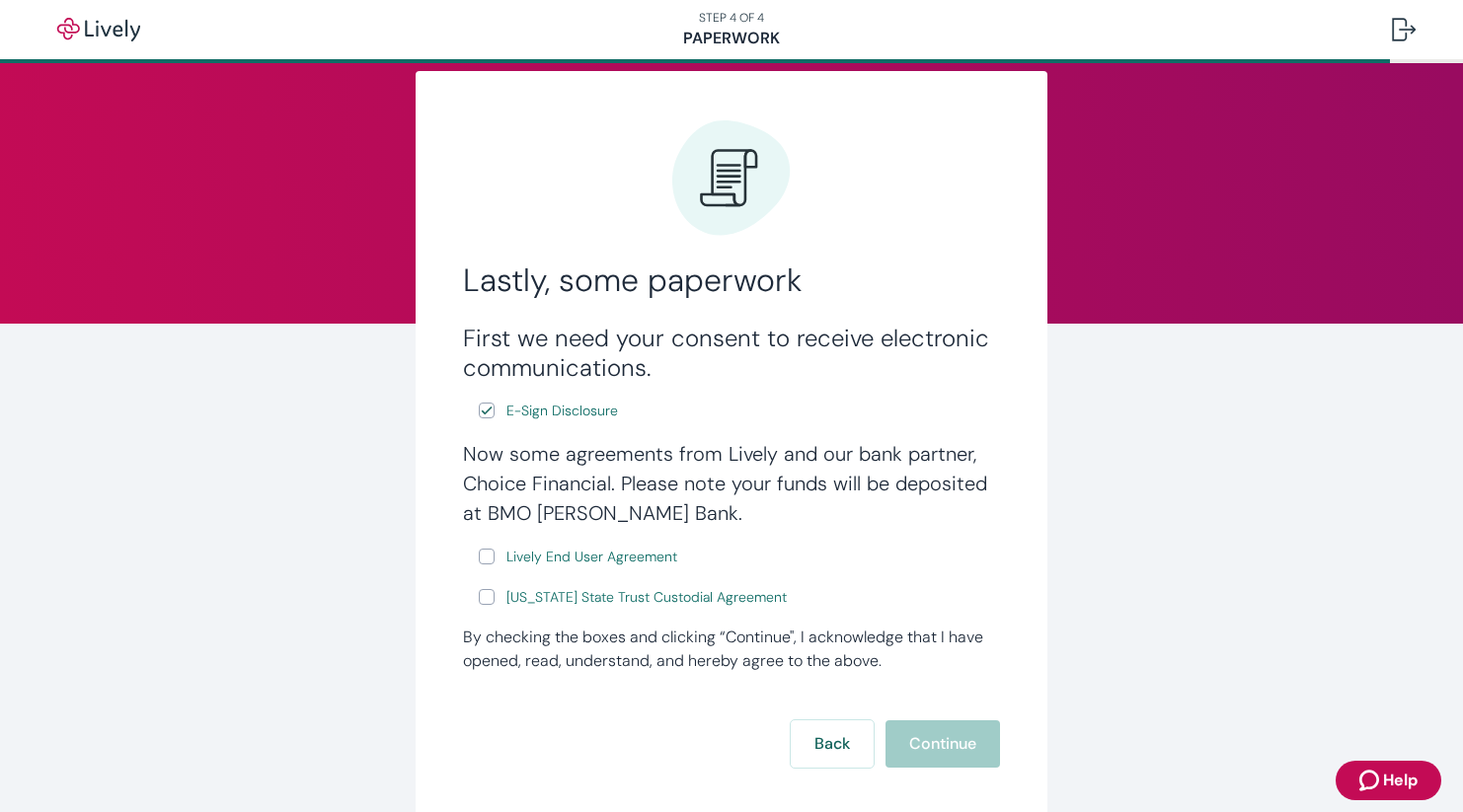 scroll, scrollTop: 143, scrollLeft: 0, axis: vertical 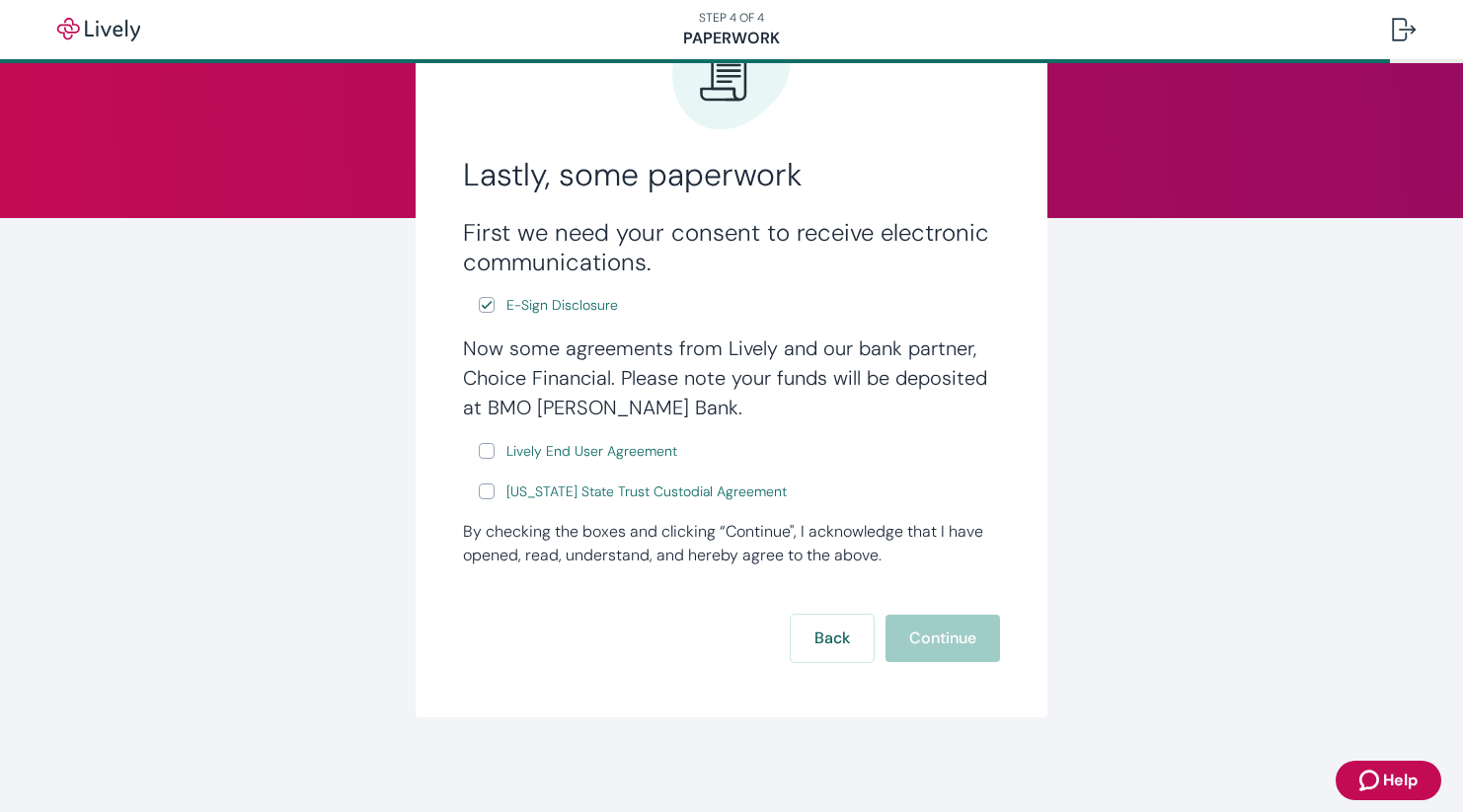 click 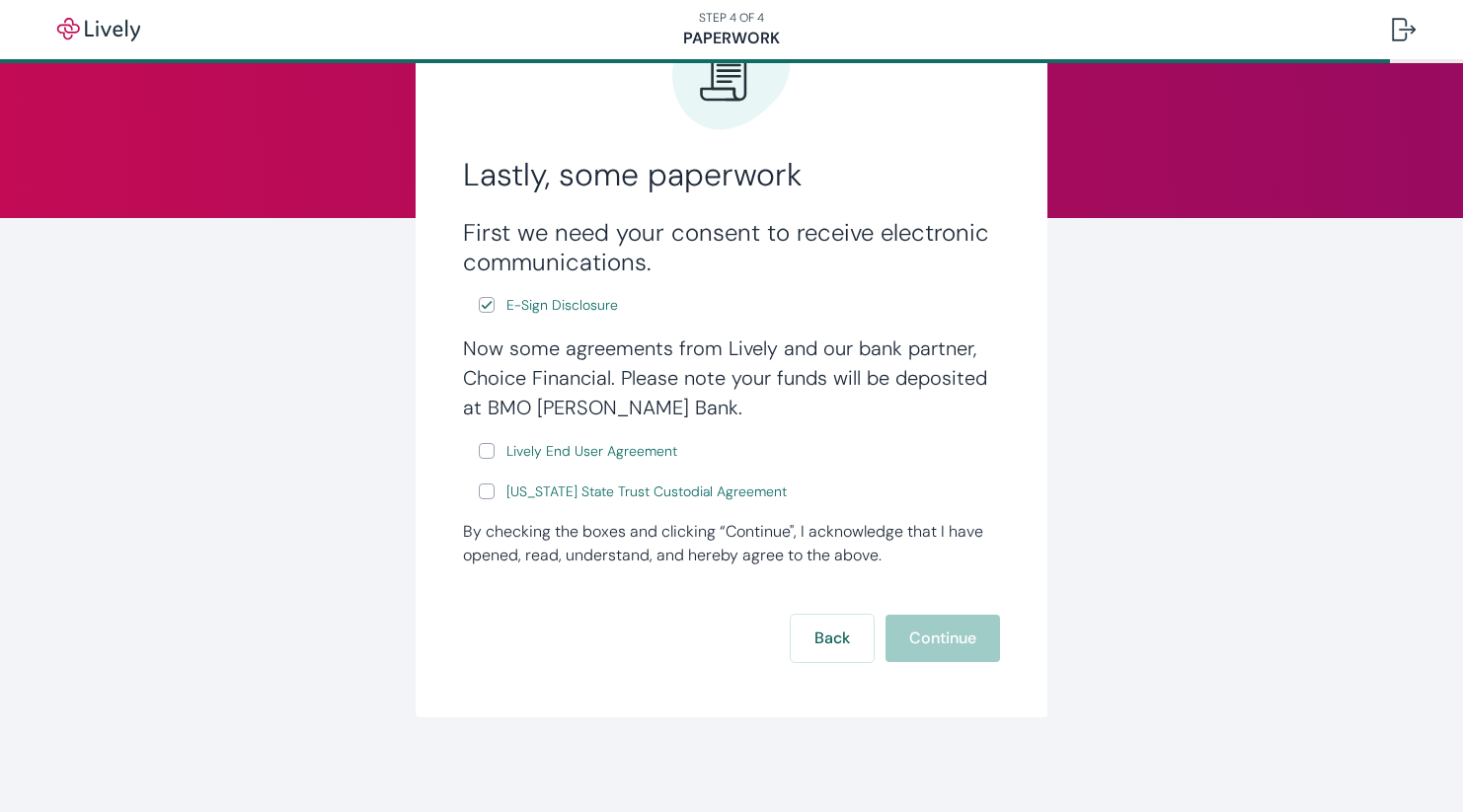 scroll, scrollTop: 0, scrollLeft: 0, axis: both 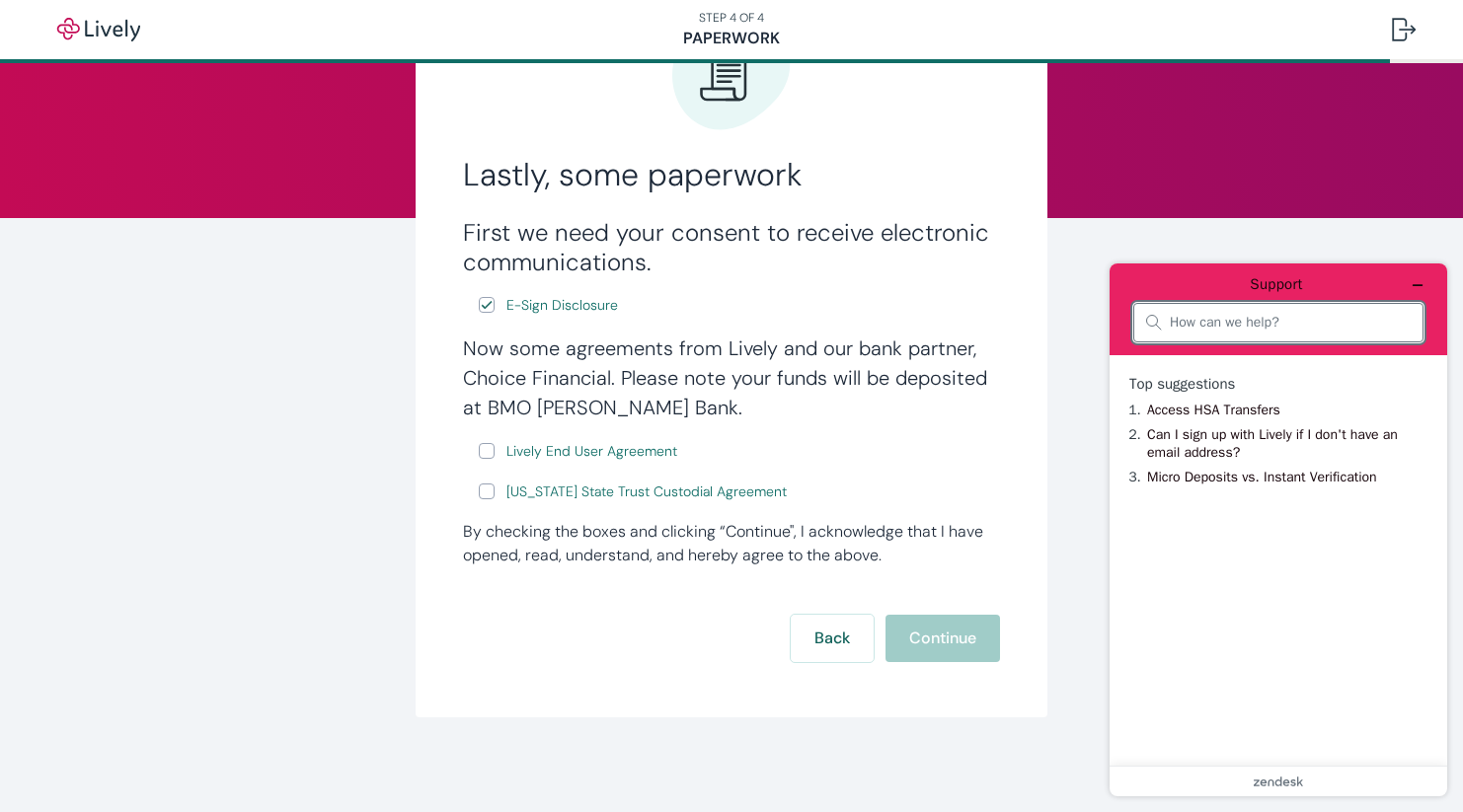 click at bounding box center [1290, 323] 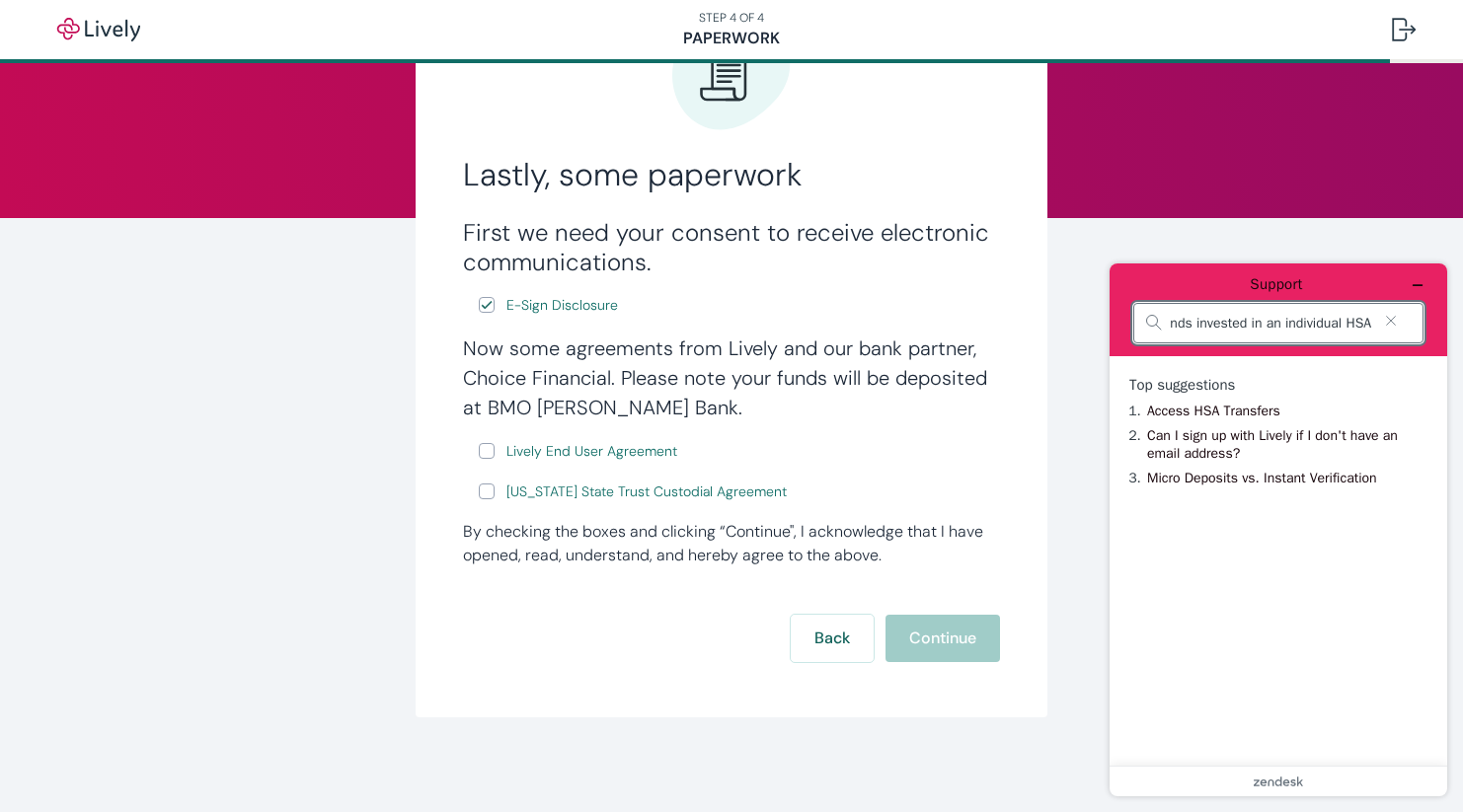 type on "Are my funds invested in an individual HSA" 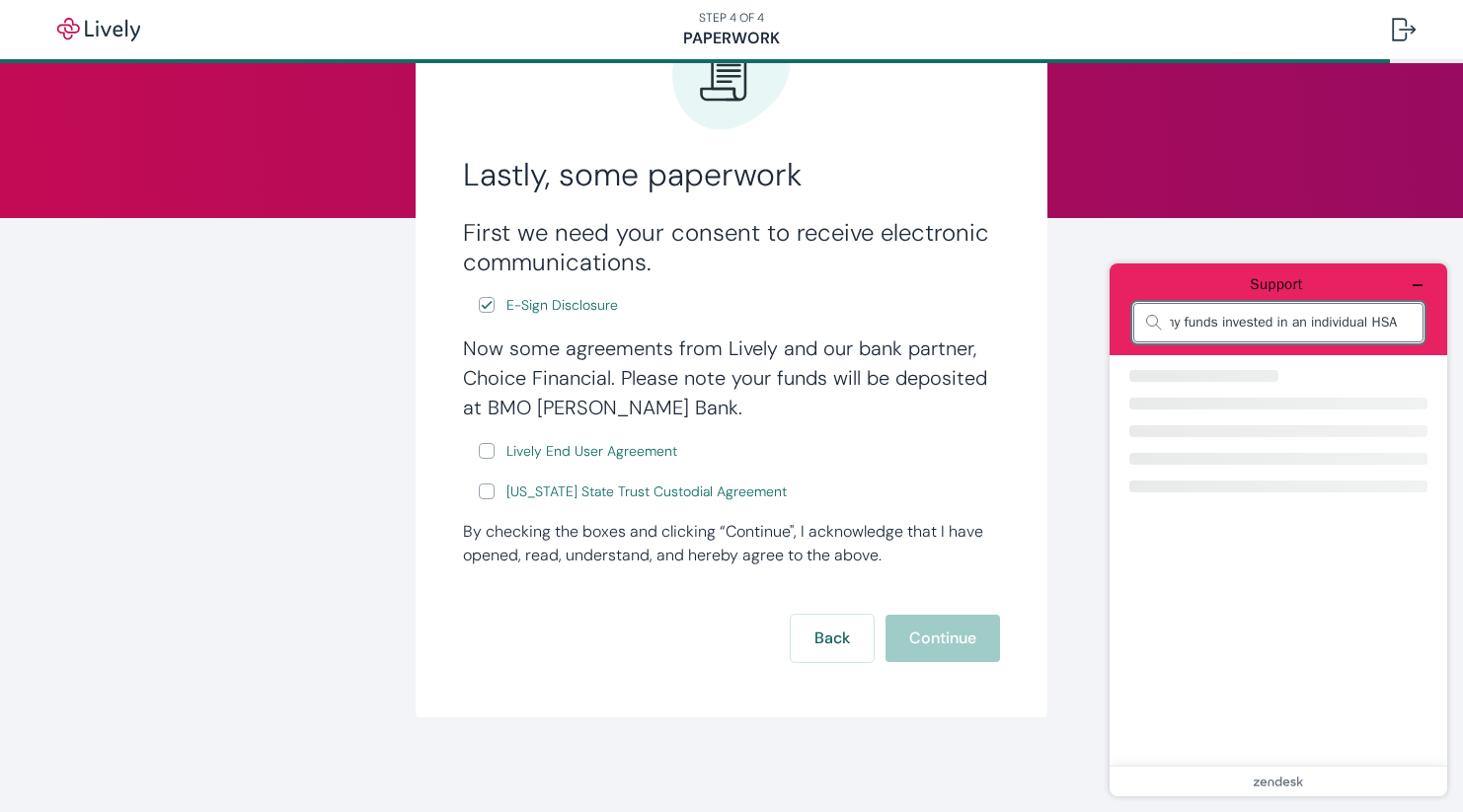 scroll, scrollTop: 0, scrollLeft: 0, axis: both 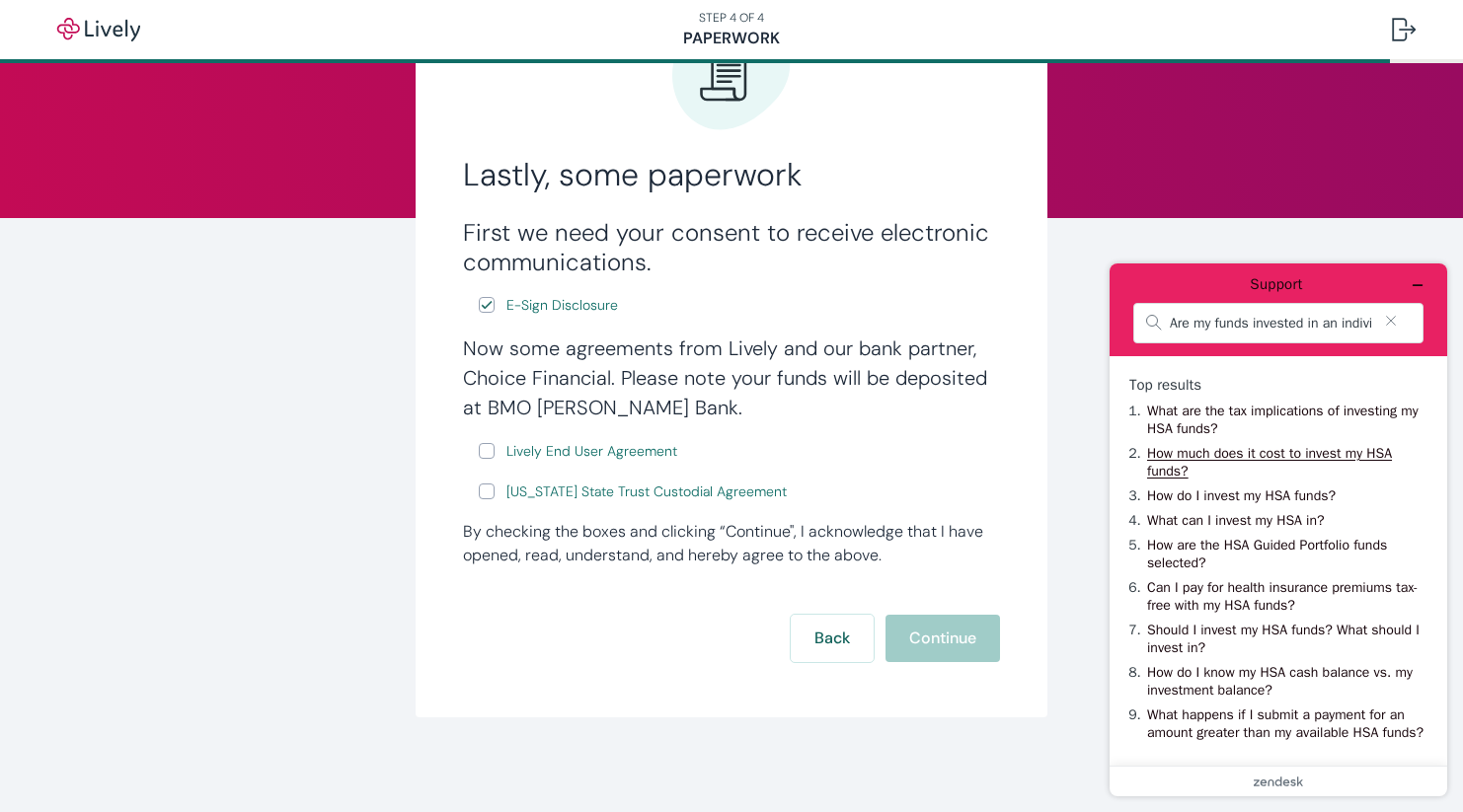 click on "How much does it cost to invest my HSA funds?" at bounding box center (1270, 462) 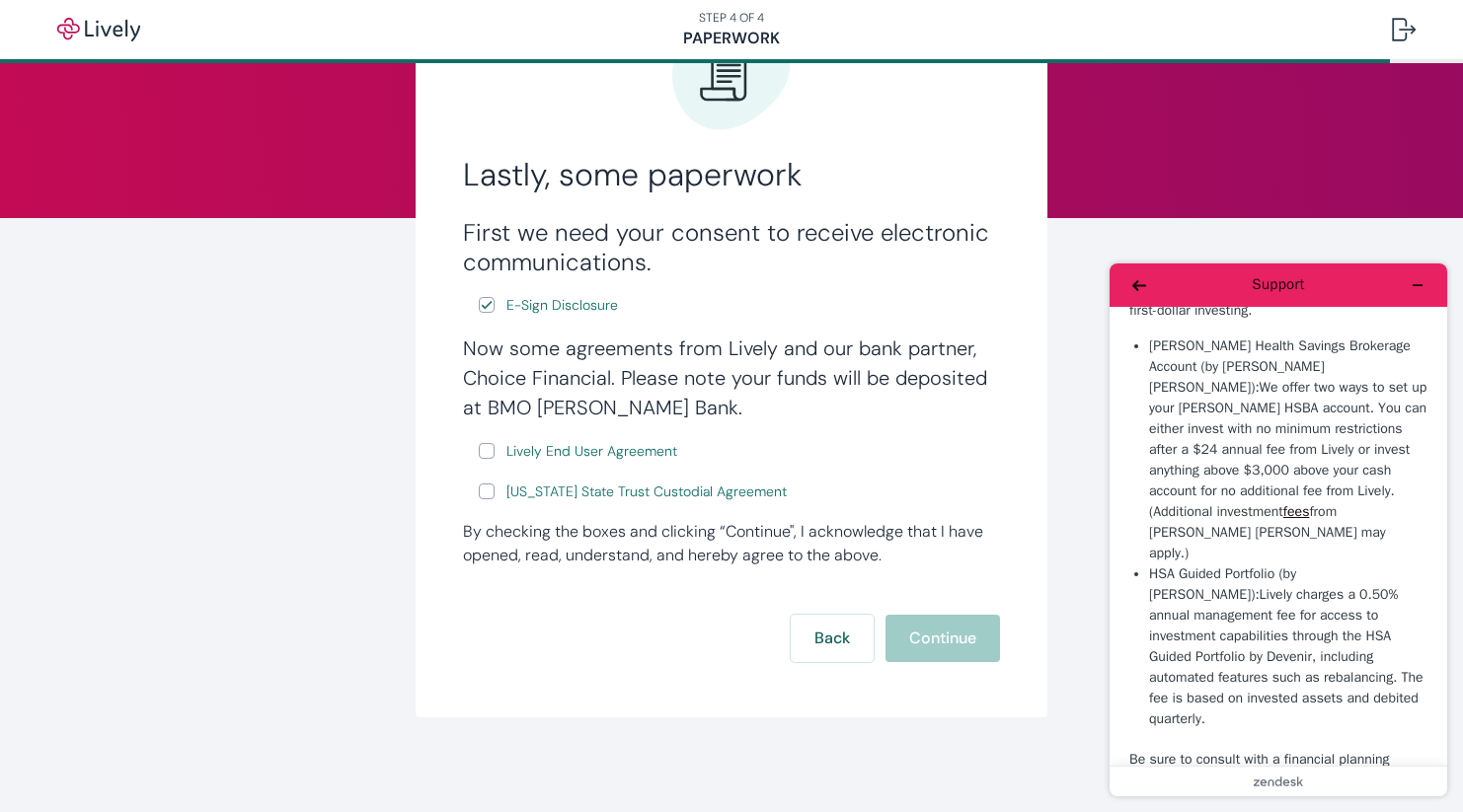 scroll, scrollTop: 95, scrollLeft: 0, axis: vertical 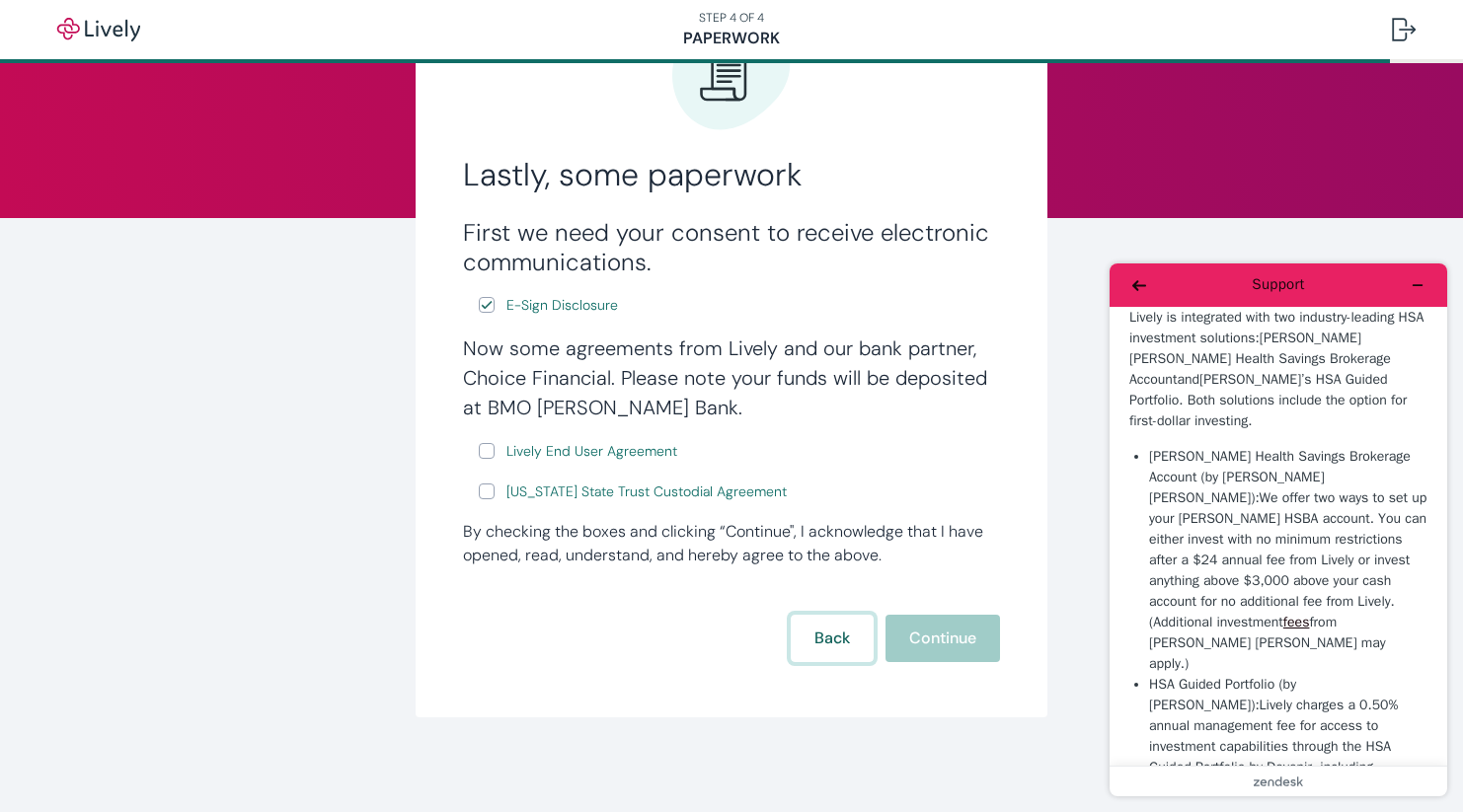 click on "Back" at bounding box center (832, 638) 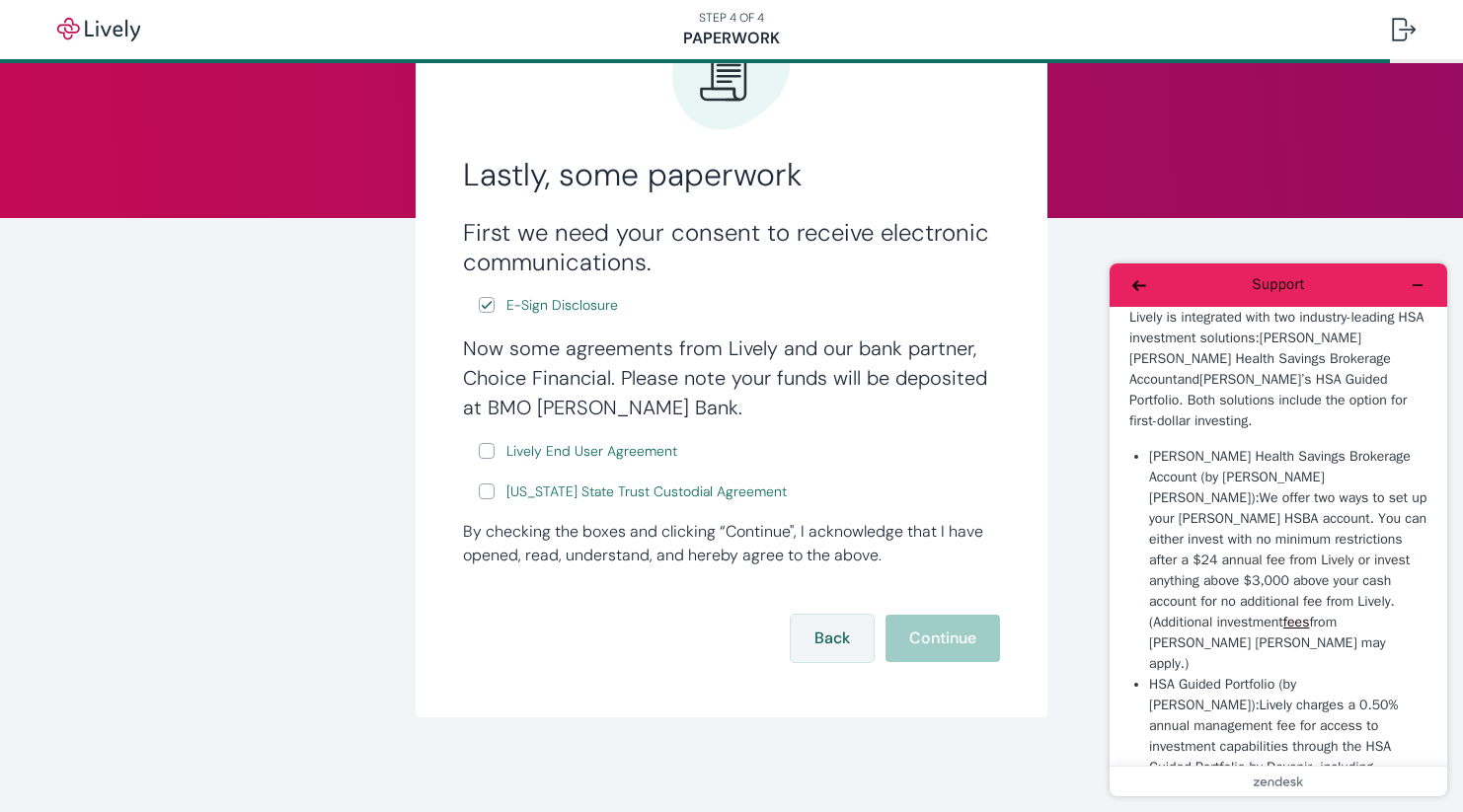 scroll, scrollTop: 0, scrollLeft: 0, axis: both 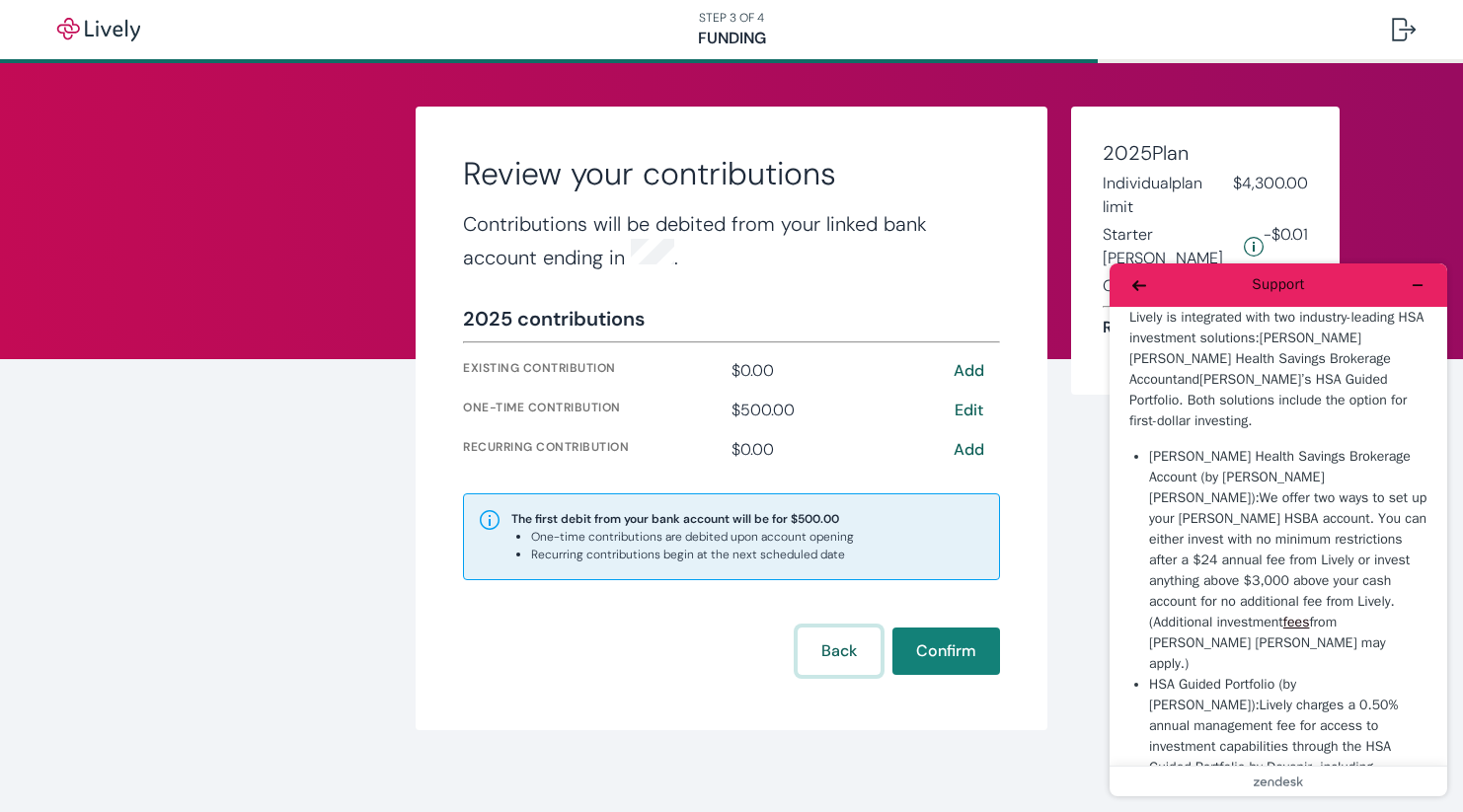 click on "Back" at bounding box center (839, 651) 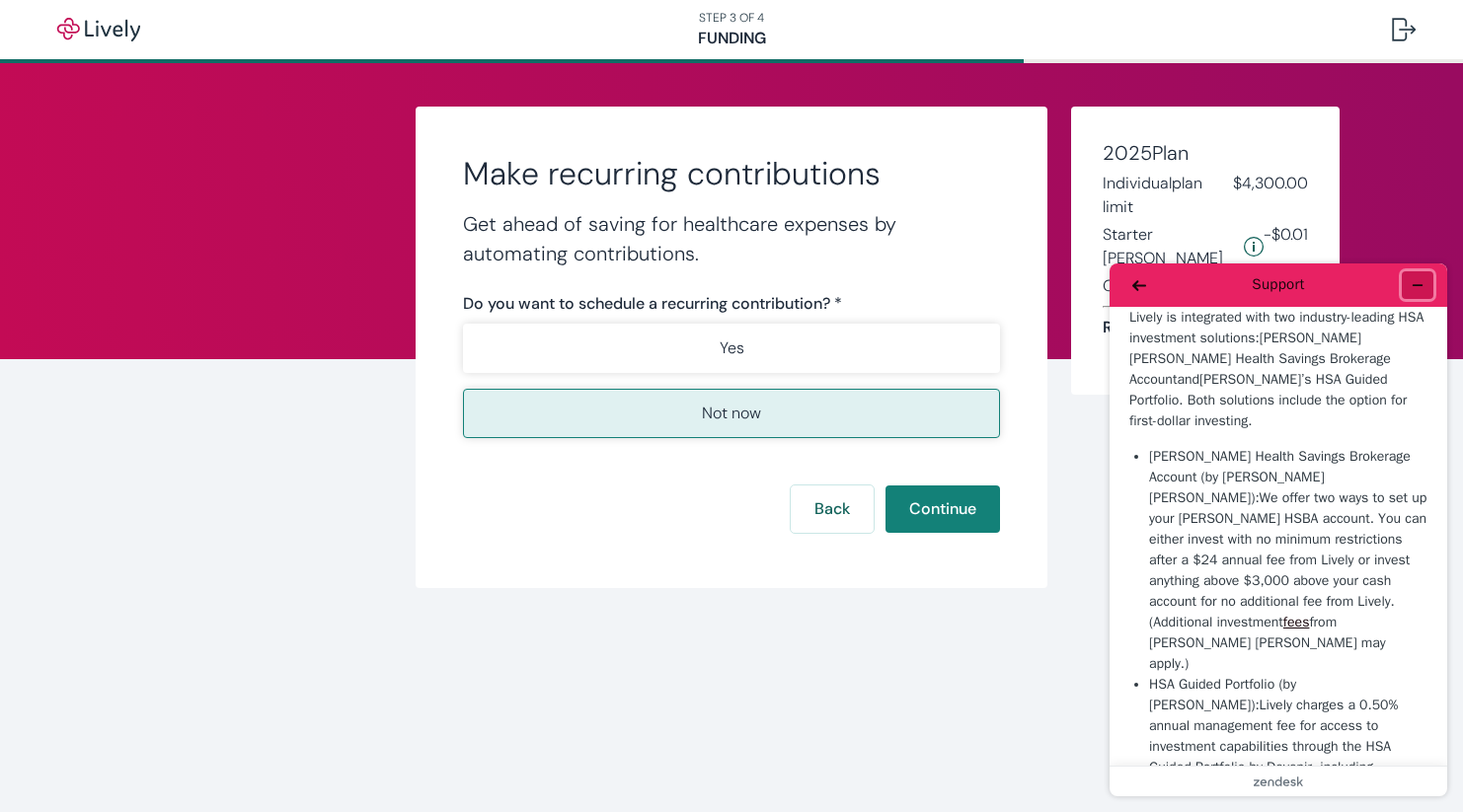 click 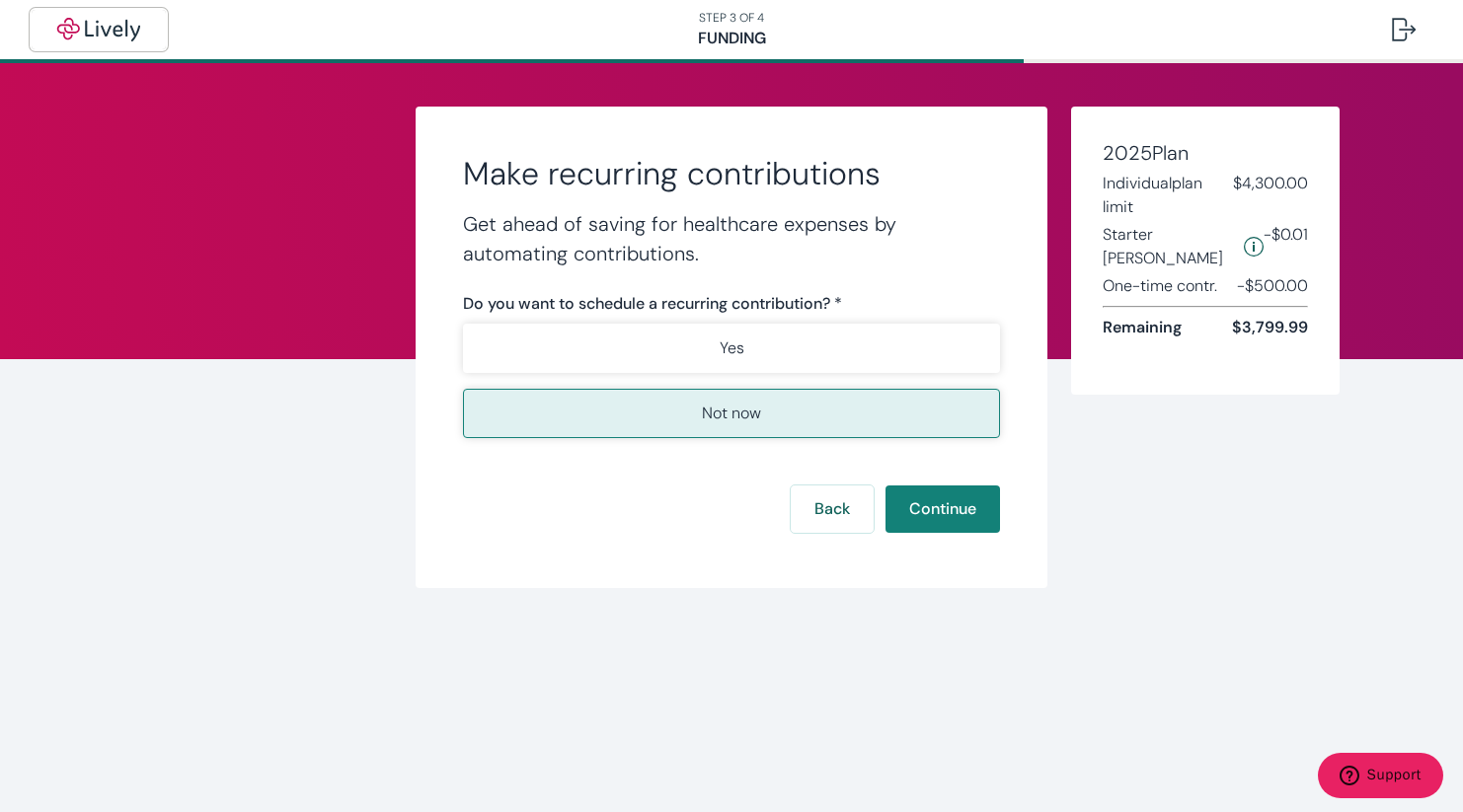 click at bounding box center [99, 30] 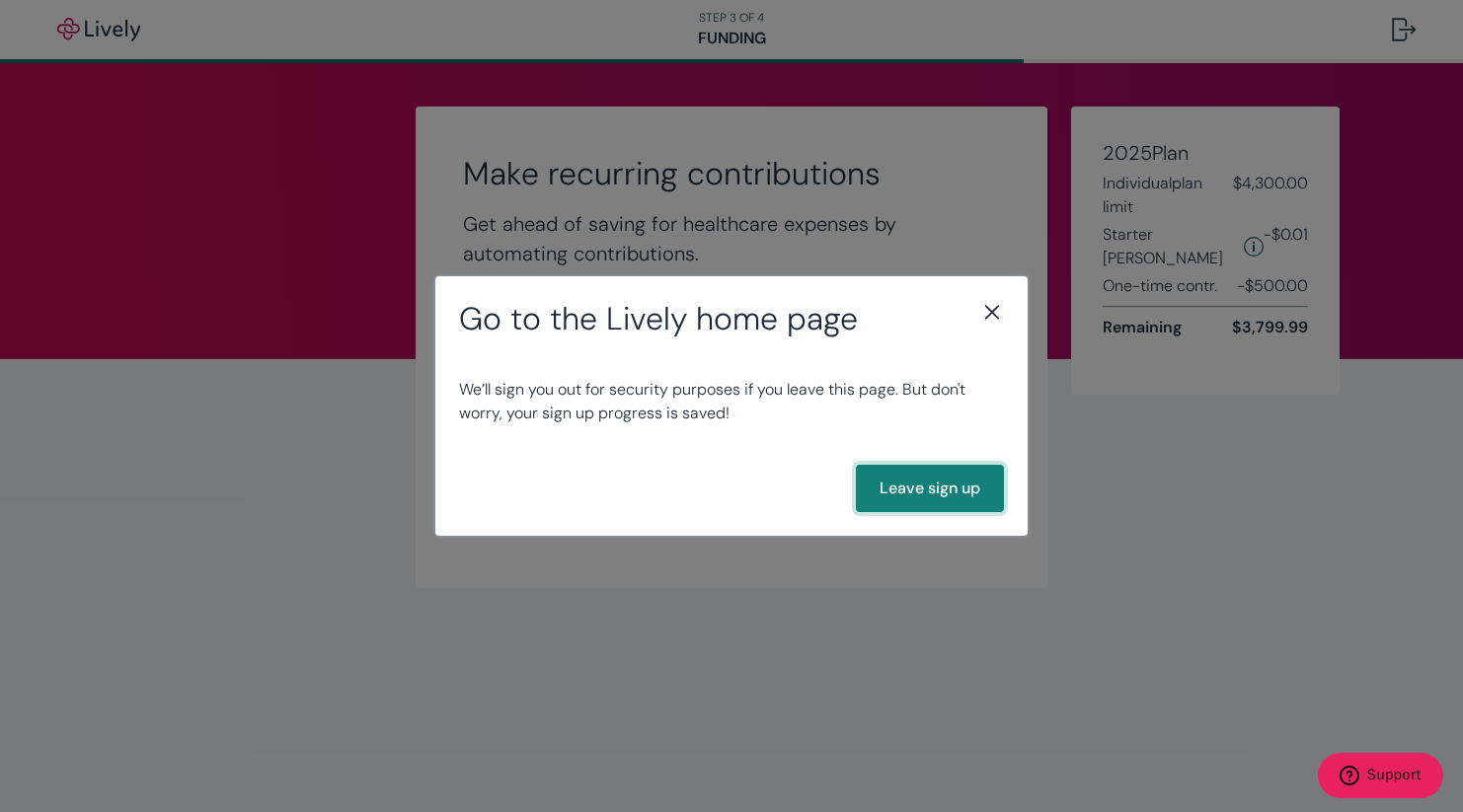 click on "Leave sign up" at bounding box center [930, 488] 